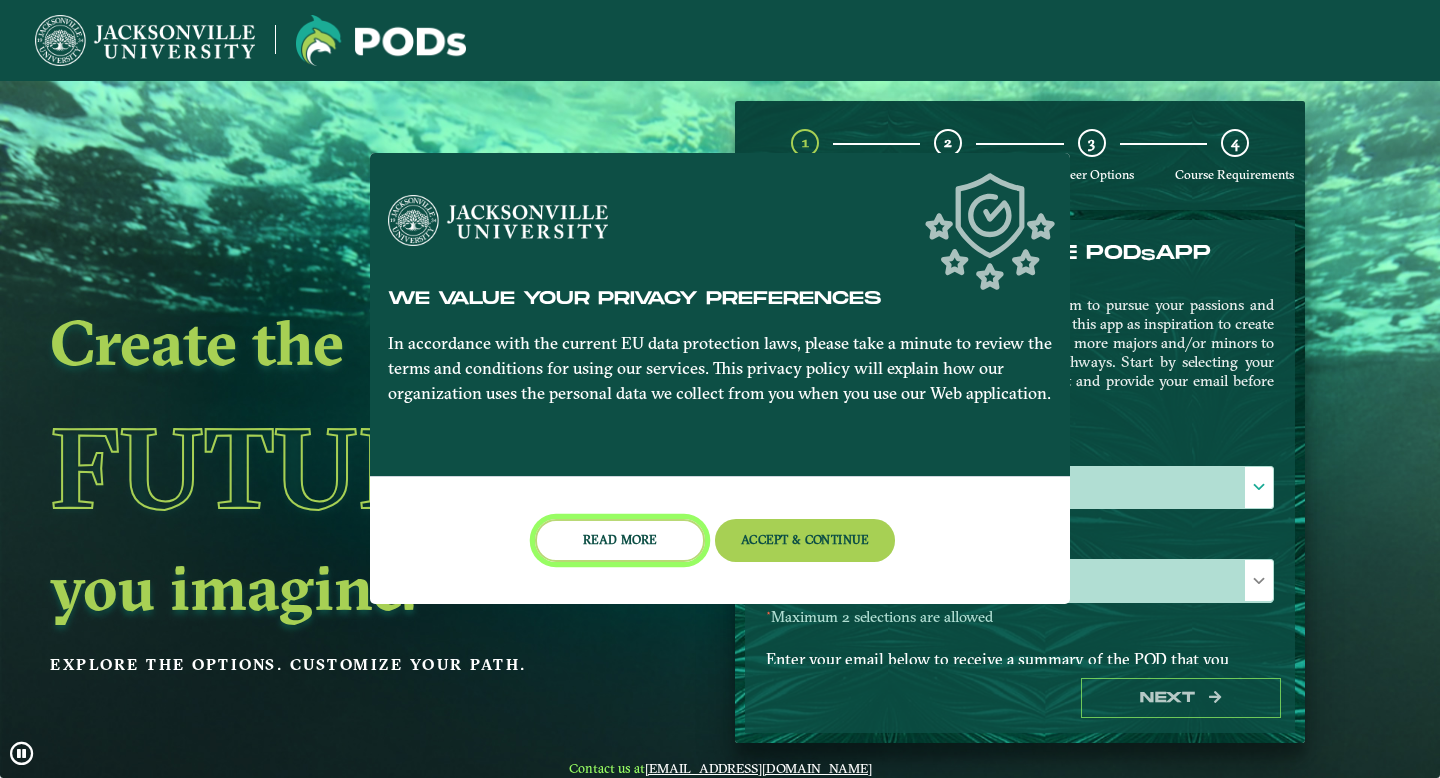 scroll, scrollTop: 0, scrollLeft: 0, axis: both 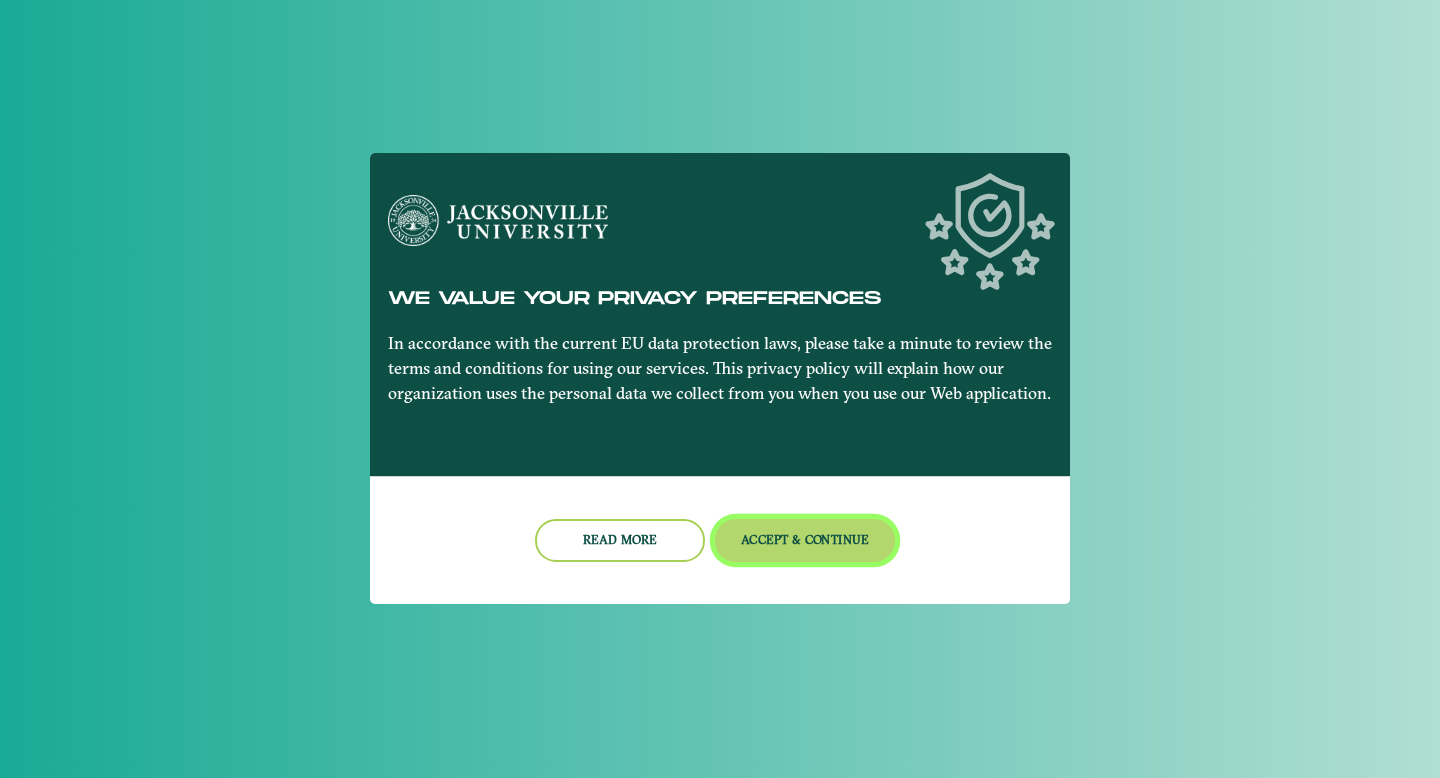 click on "Accept & Continue" 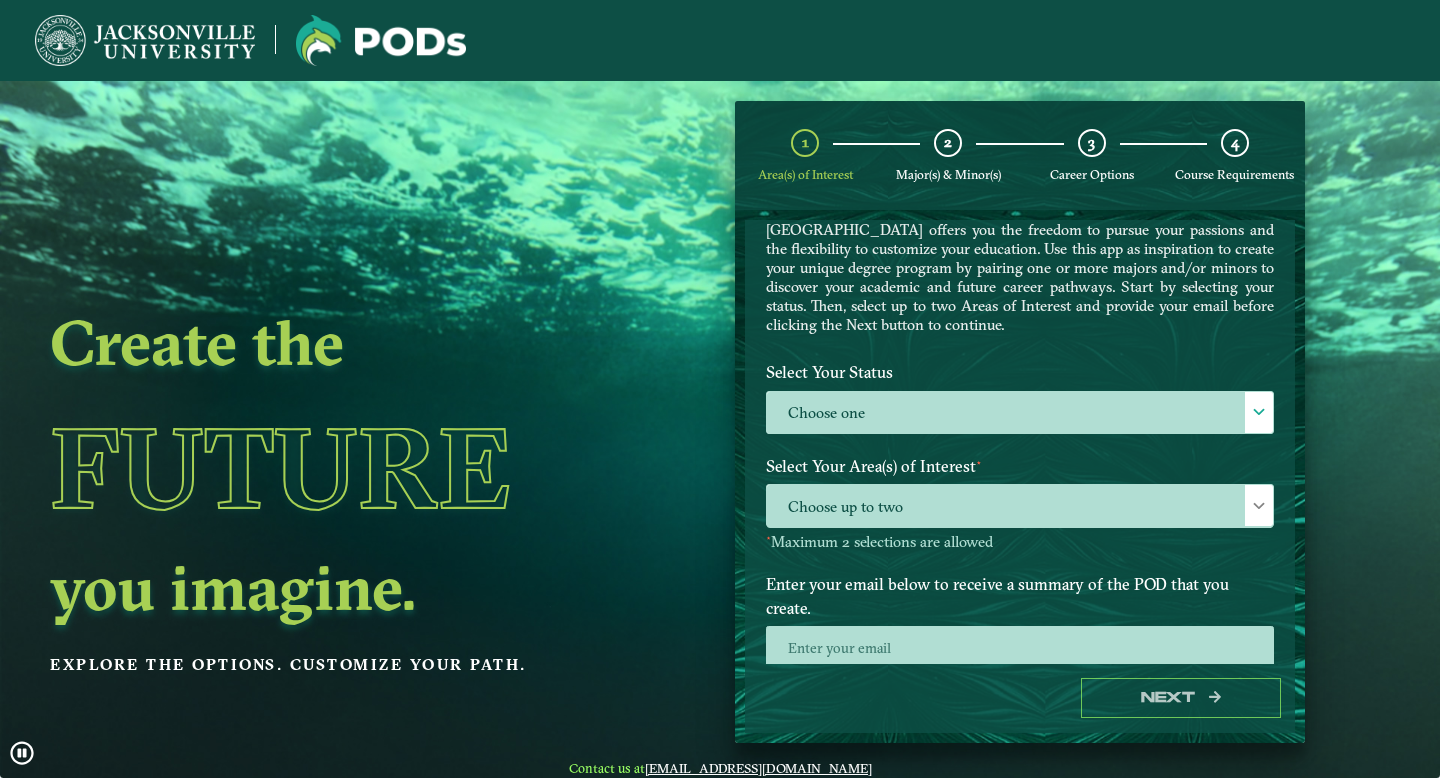 scroll, scrollTop: 70, scrollLeft: 0, axis: vertical 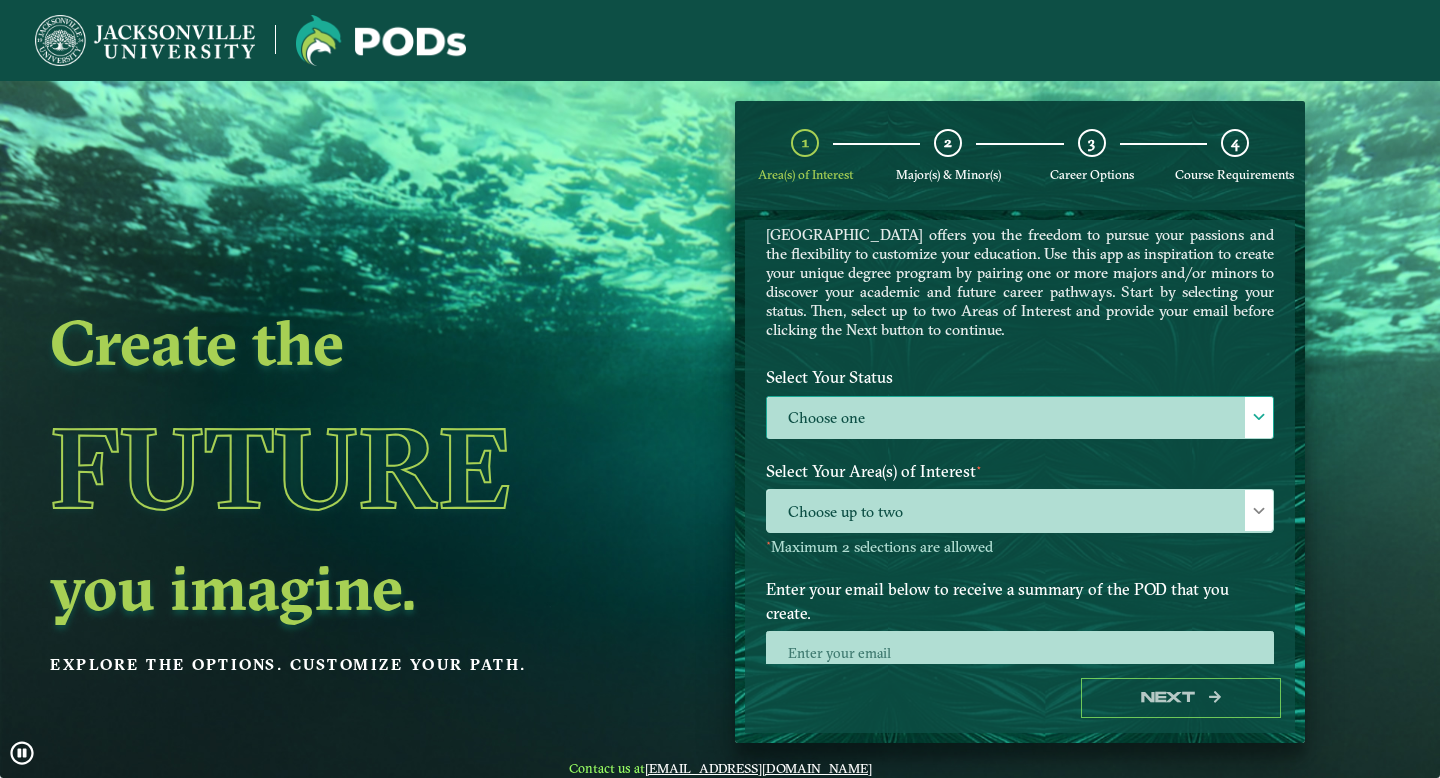 click on "Choose one" 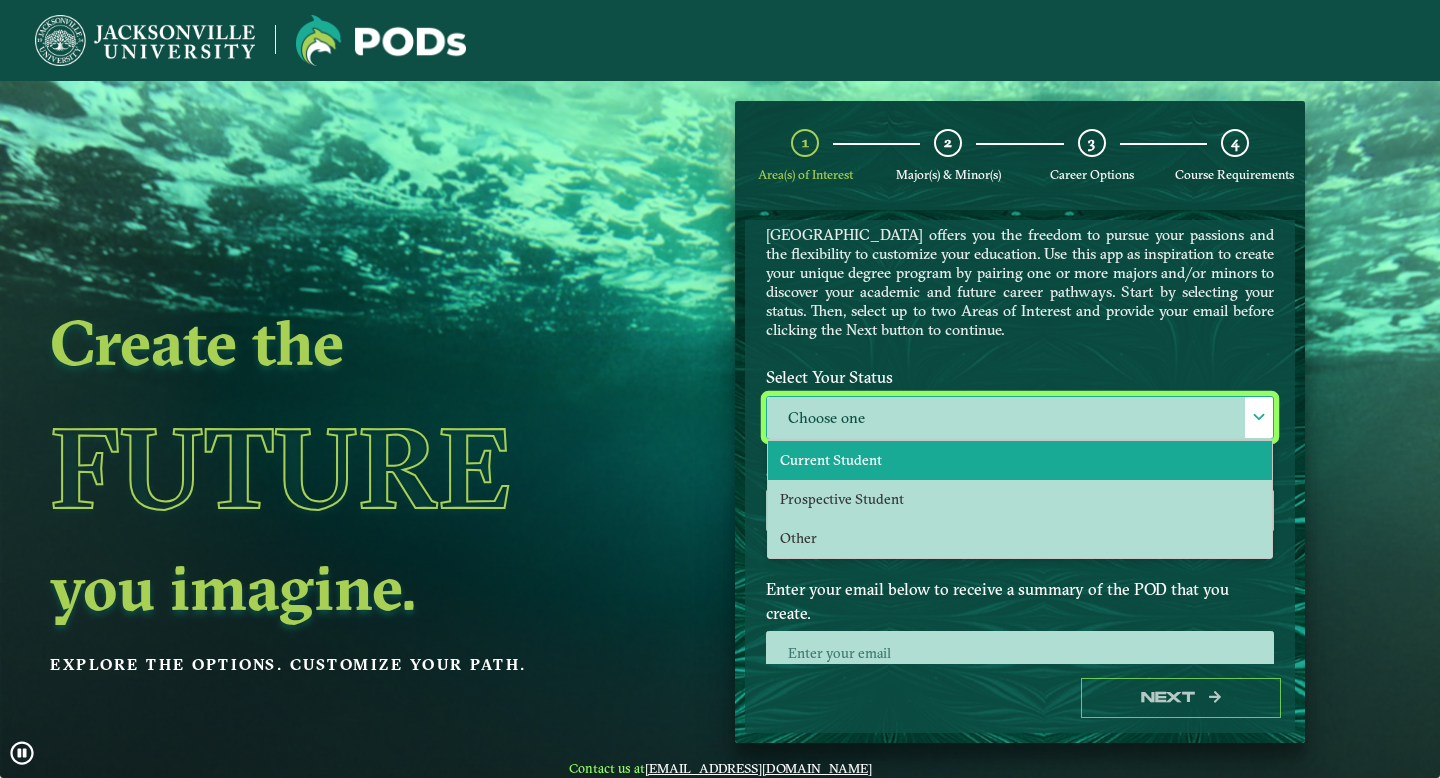 click on "Current Student" 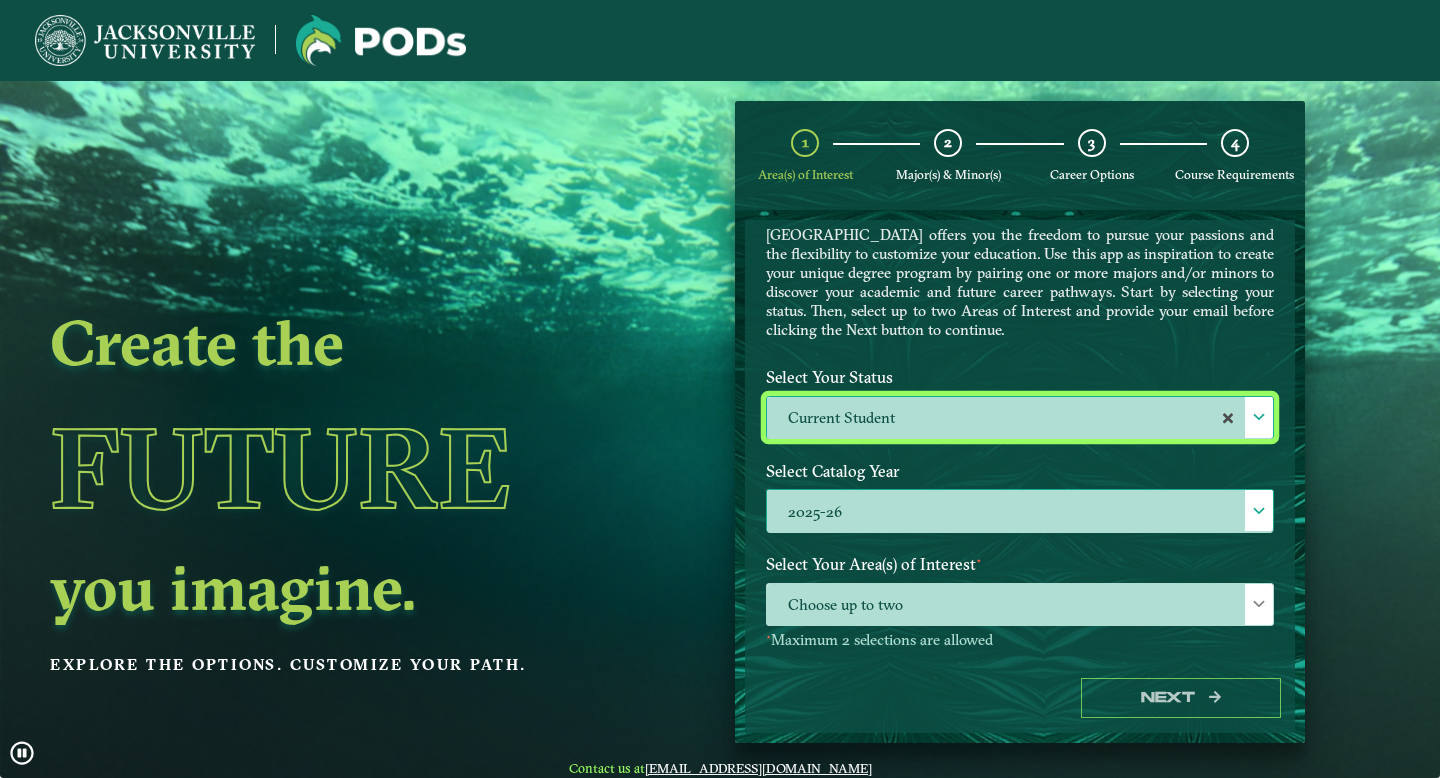 click on "2025-26" 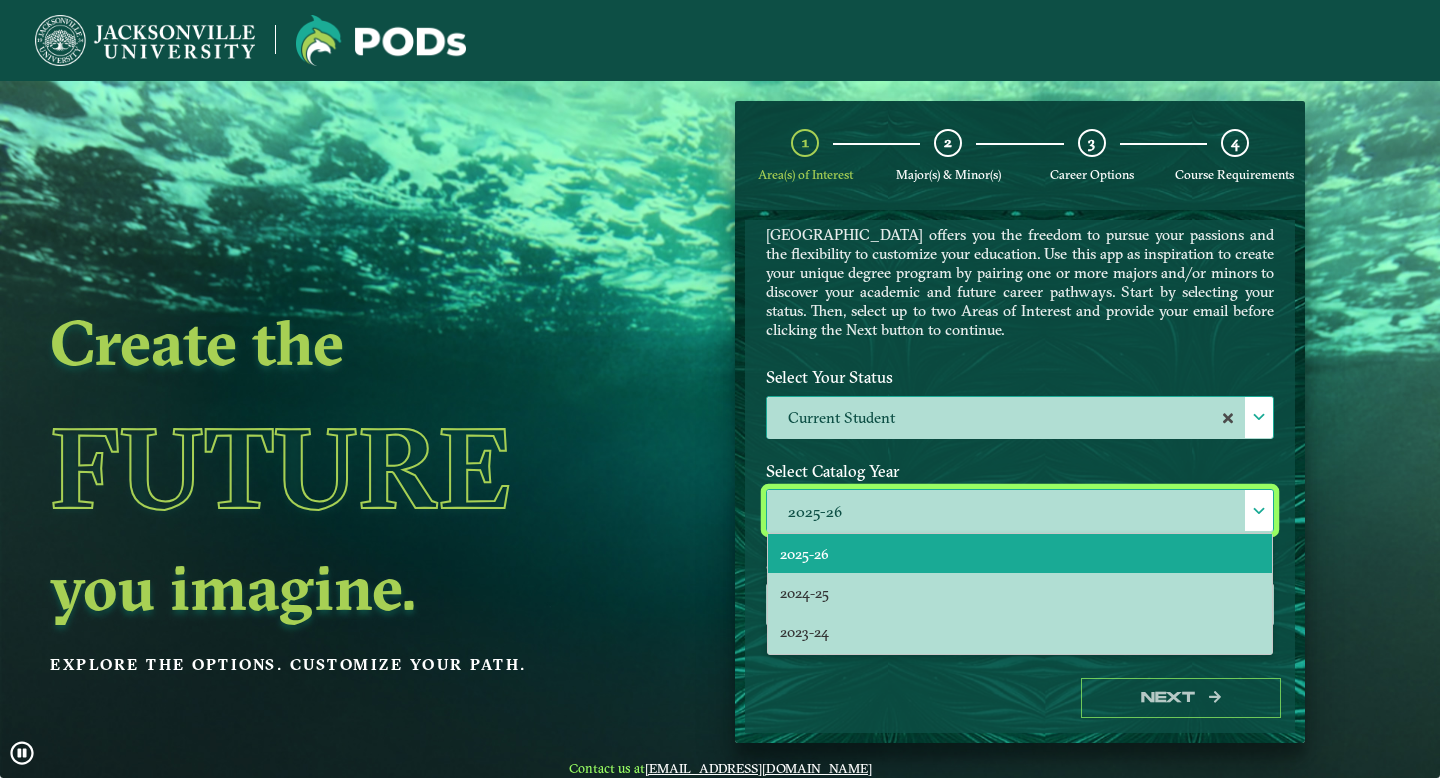 scroll, scrollTop: 11, scrollLeft: 82, axis: both 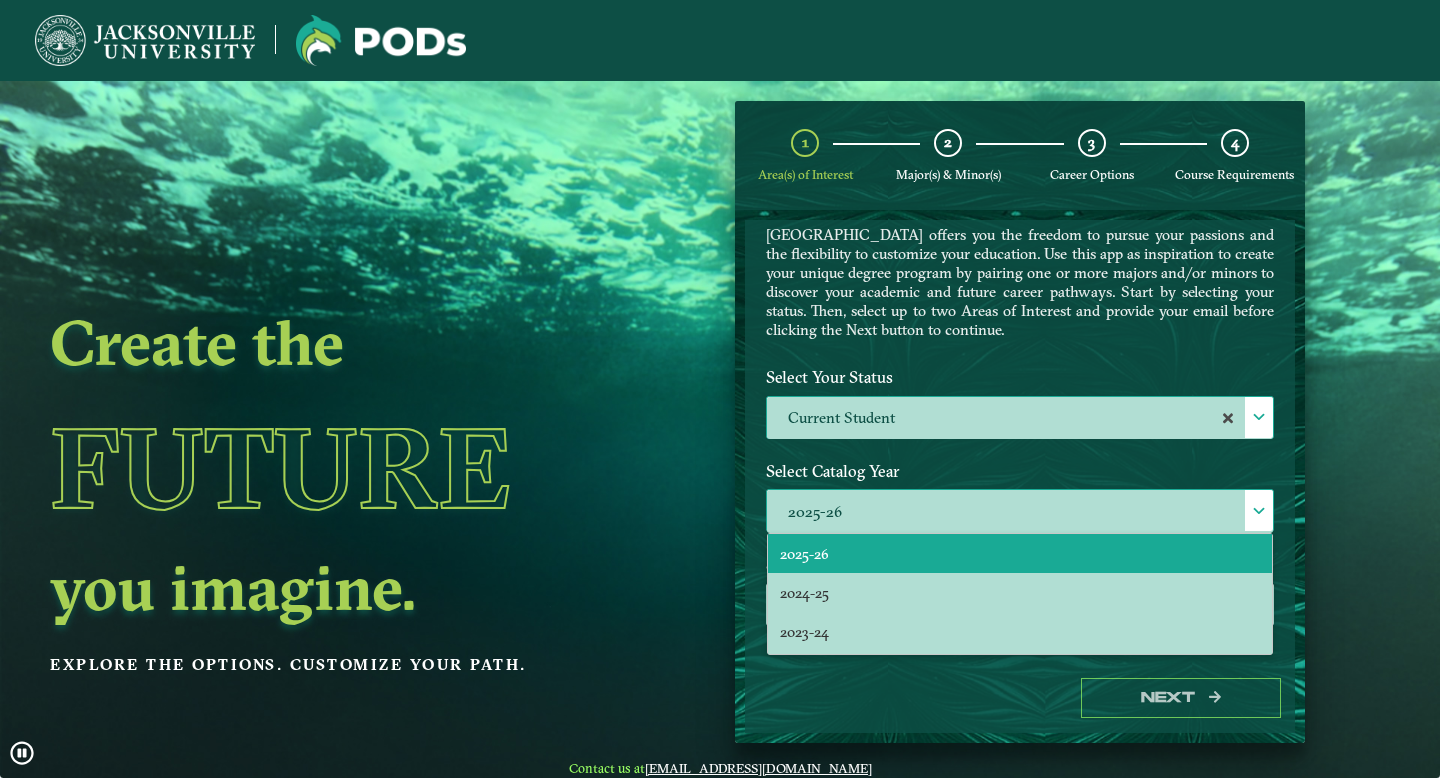 click on "2025-26" 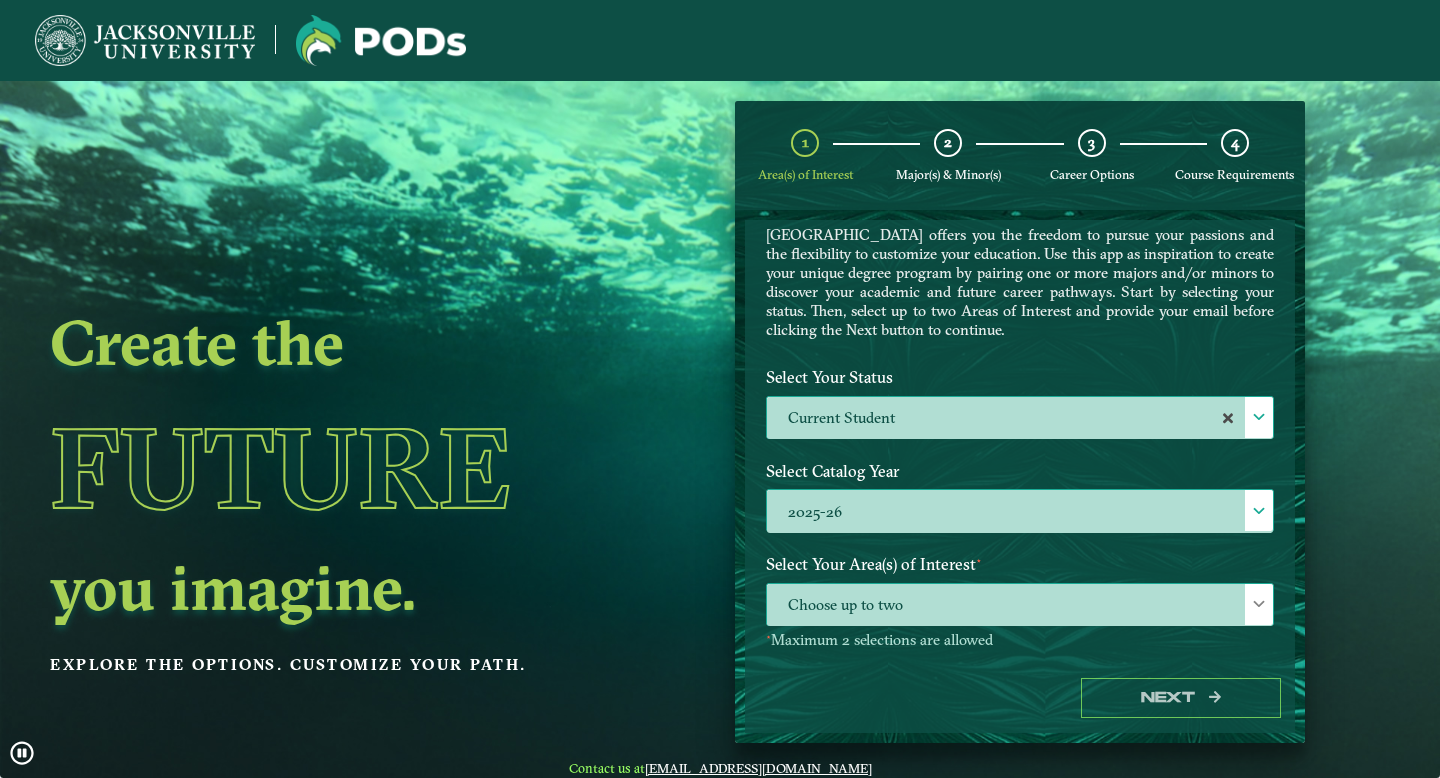 click on "Choose up to two" 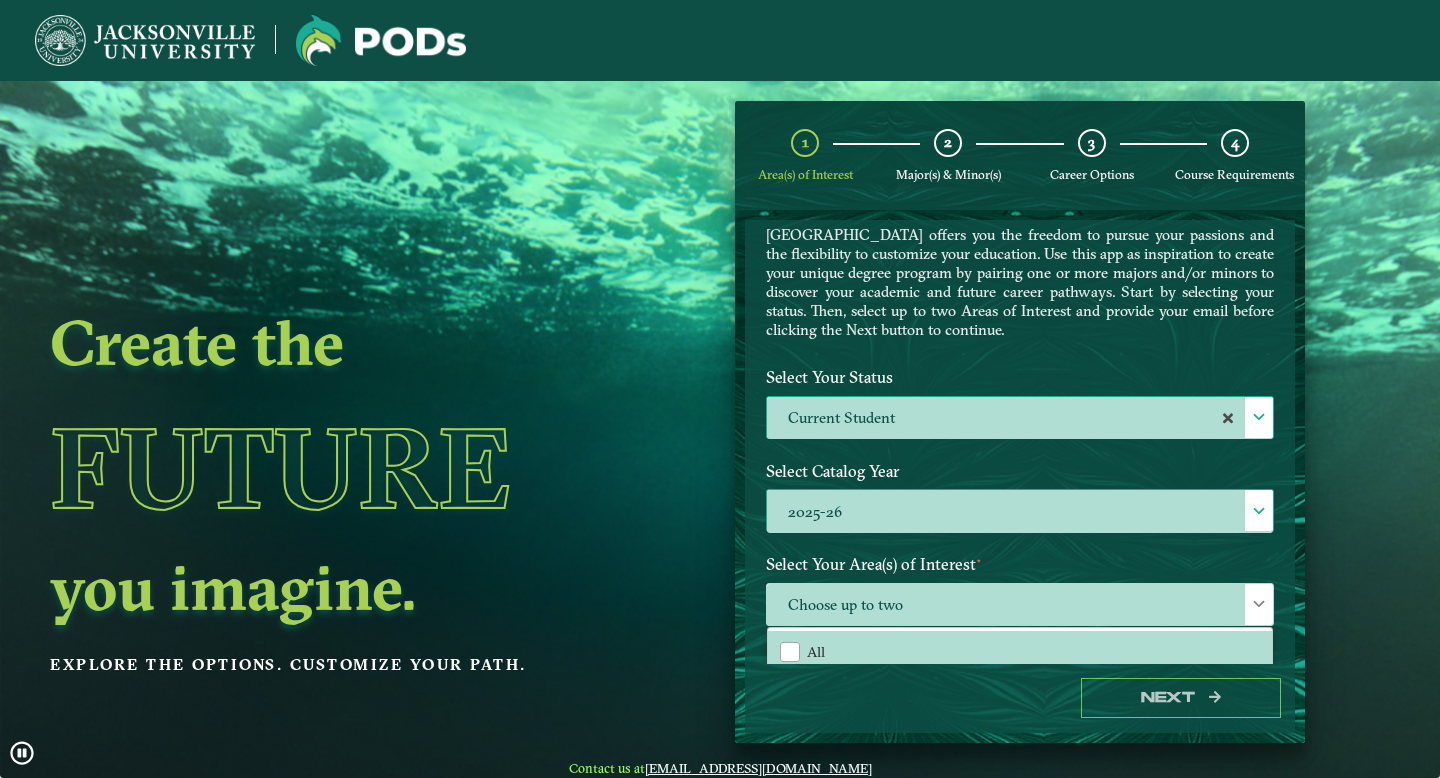 click on "Next" 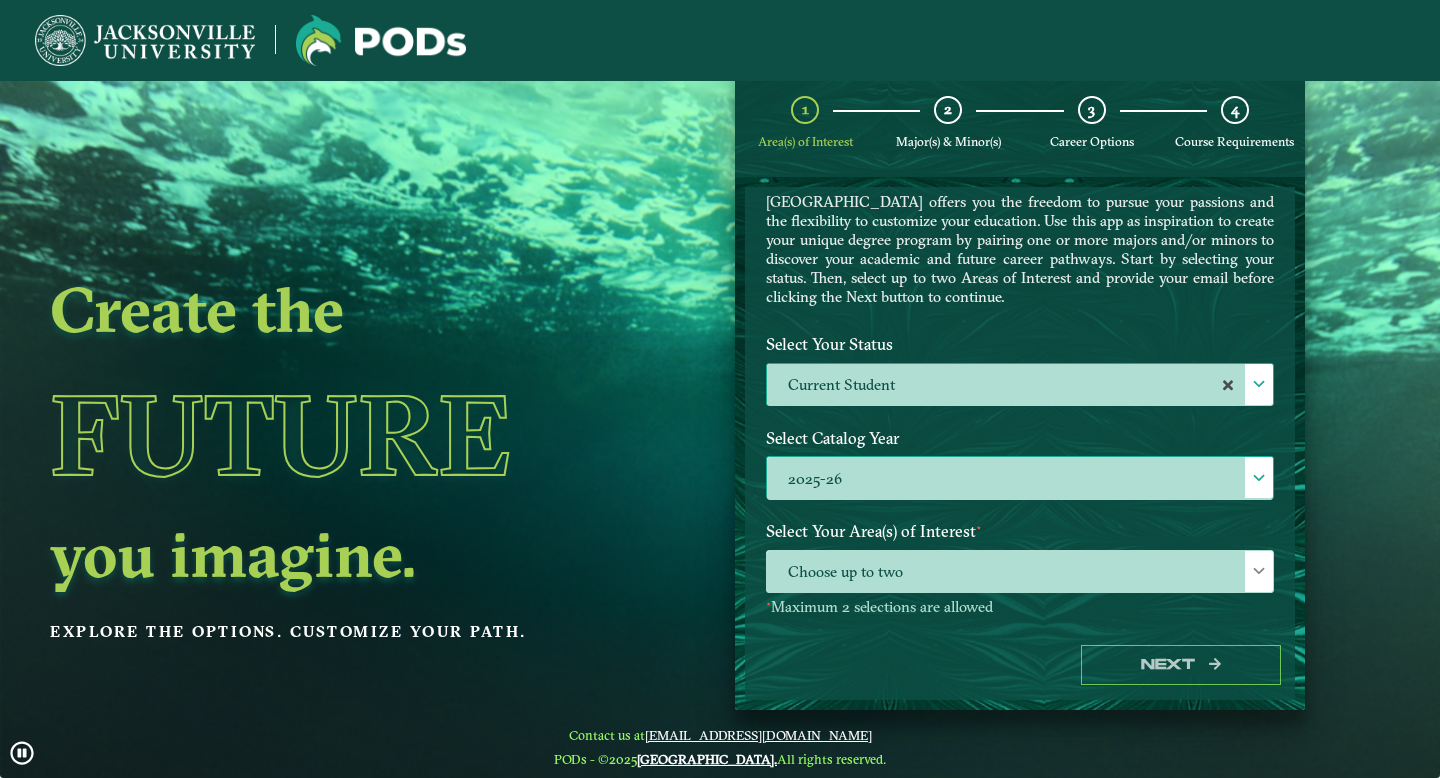 scroll, scrollTop: 50, scrollLeft: 0, axis: vertical 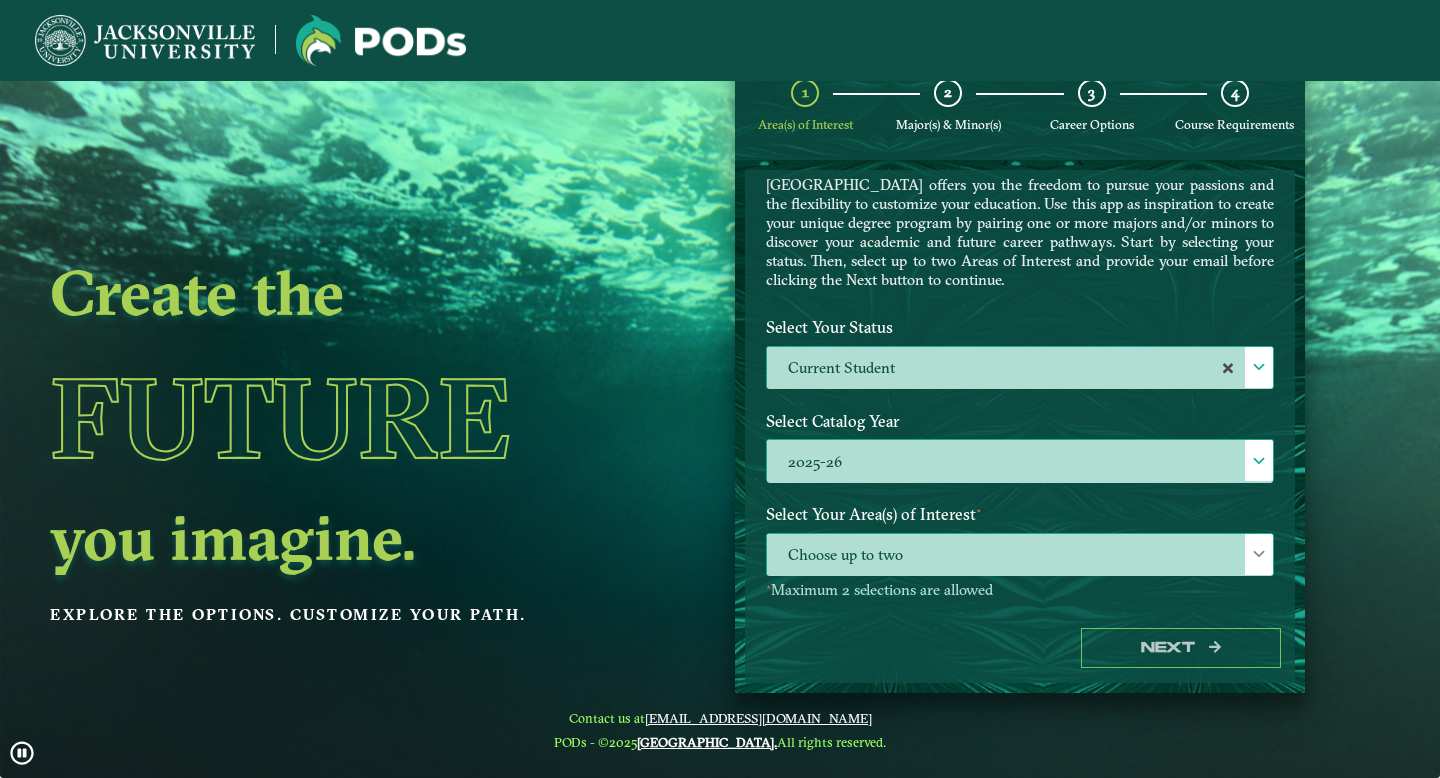 click 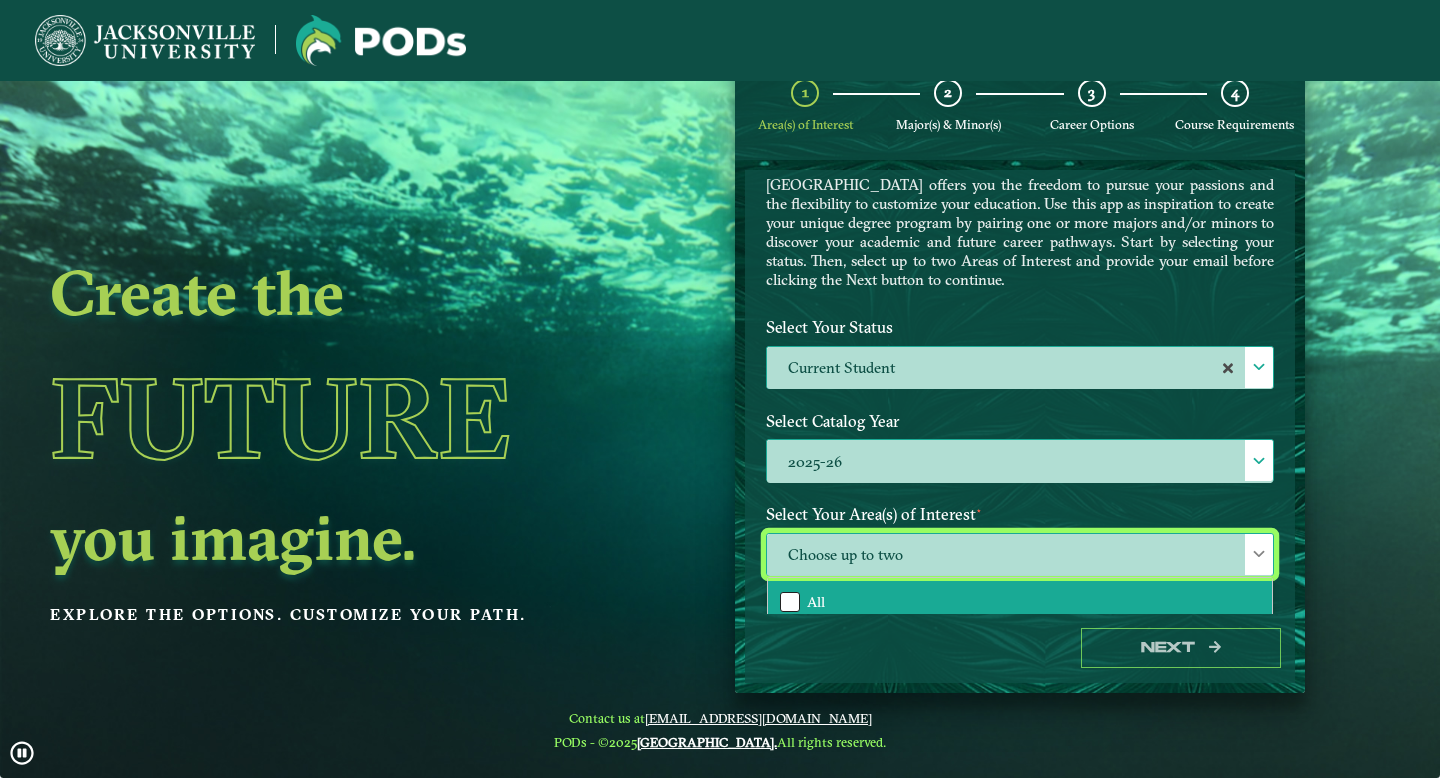 click 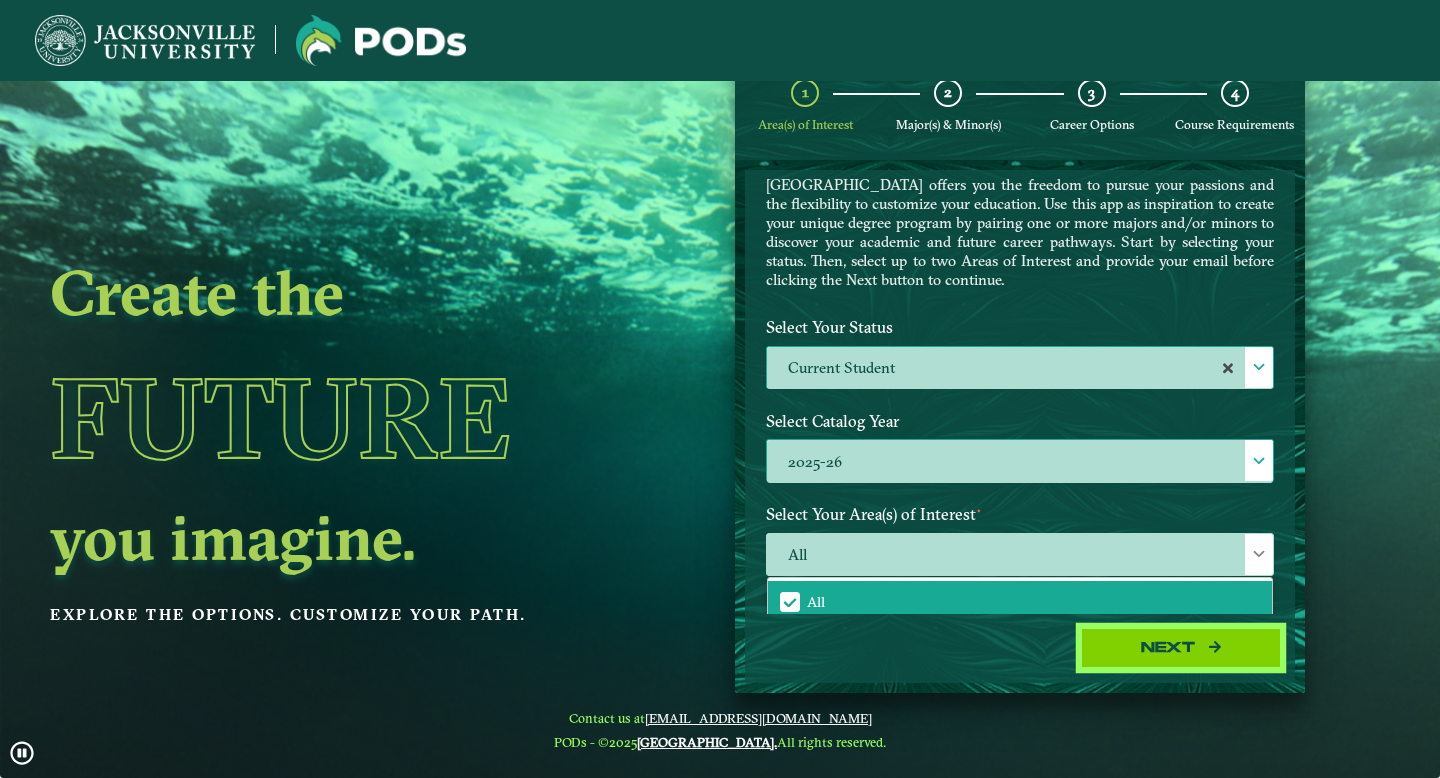 click on "Next" 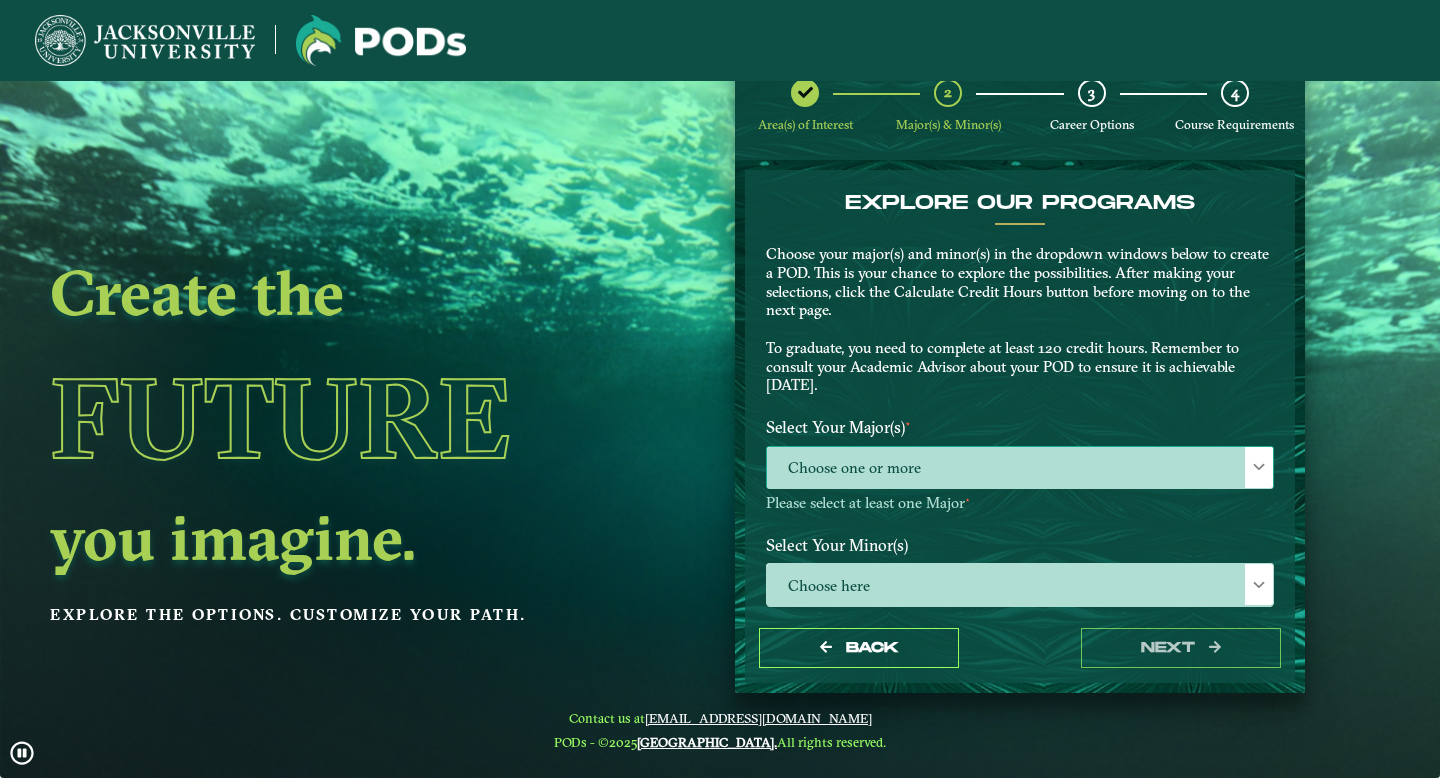 click on "Choose one or more" 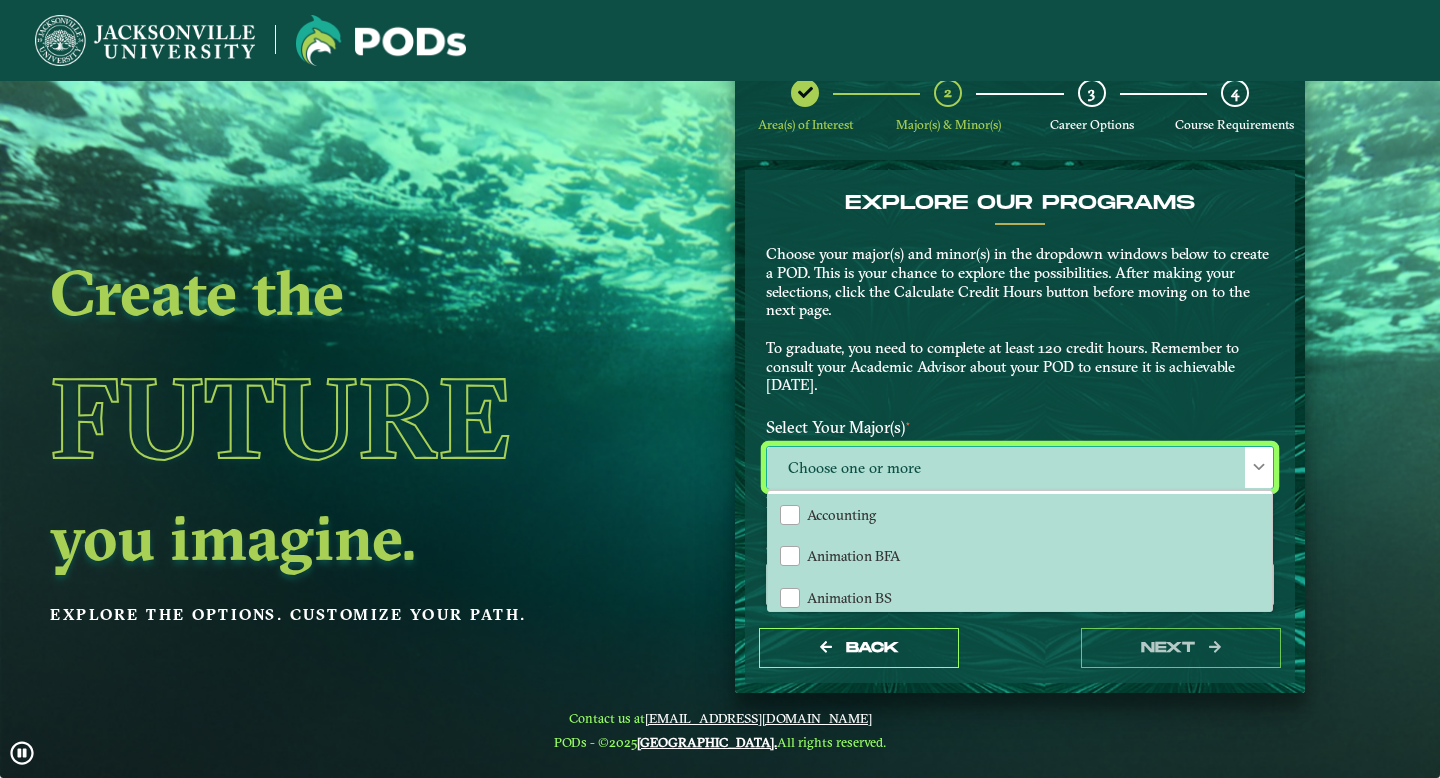 scroll, scrollTop: 11, scrollLeft: 82, axis: both 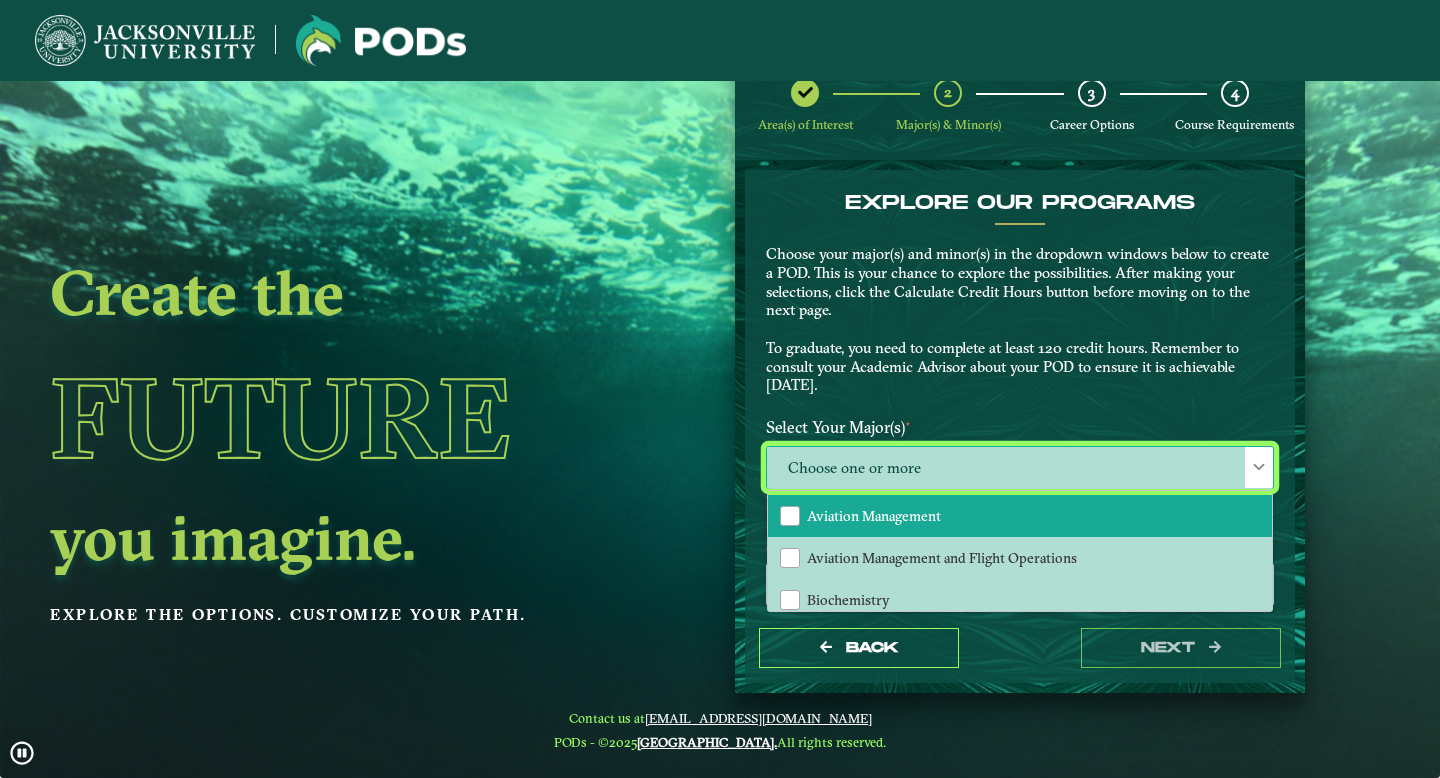 click on "Aviation Management" 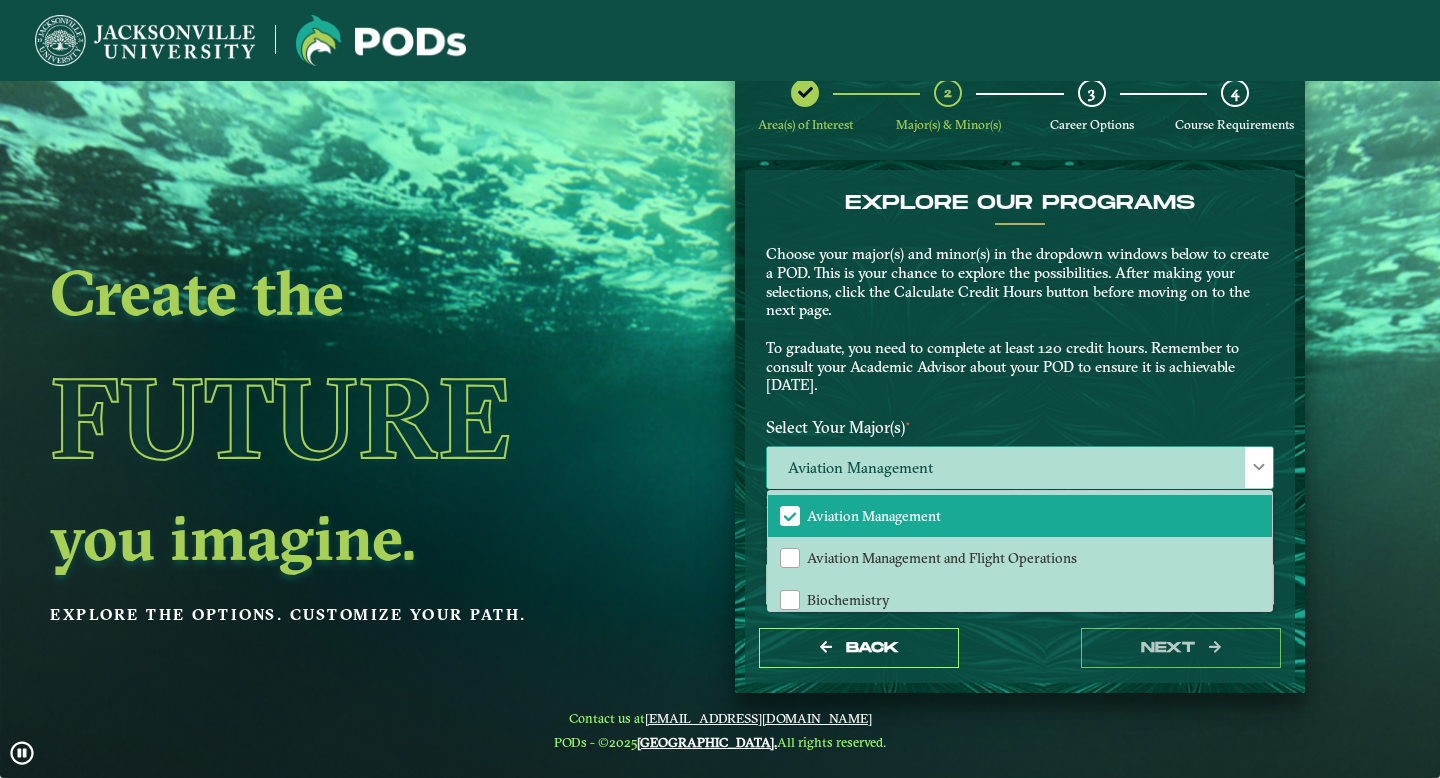 click 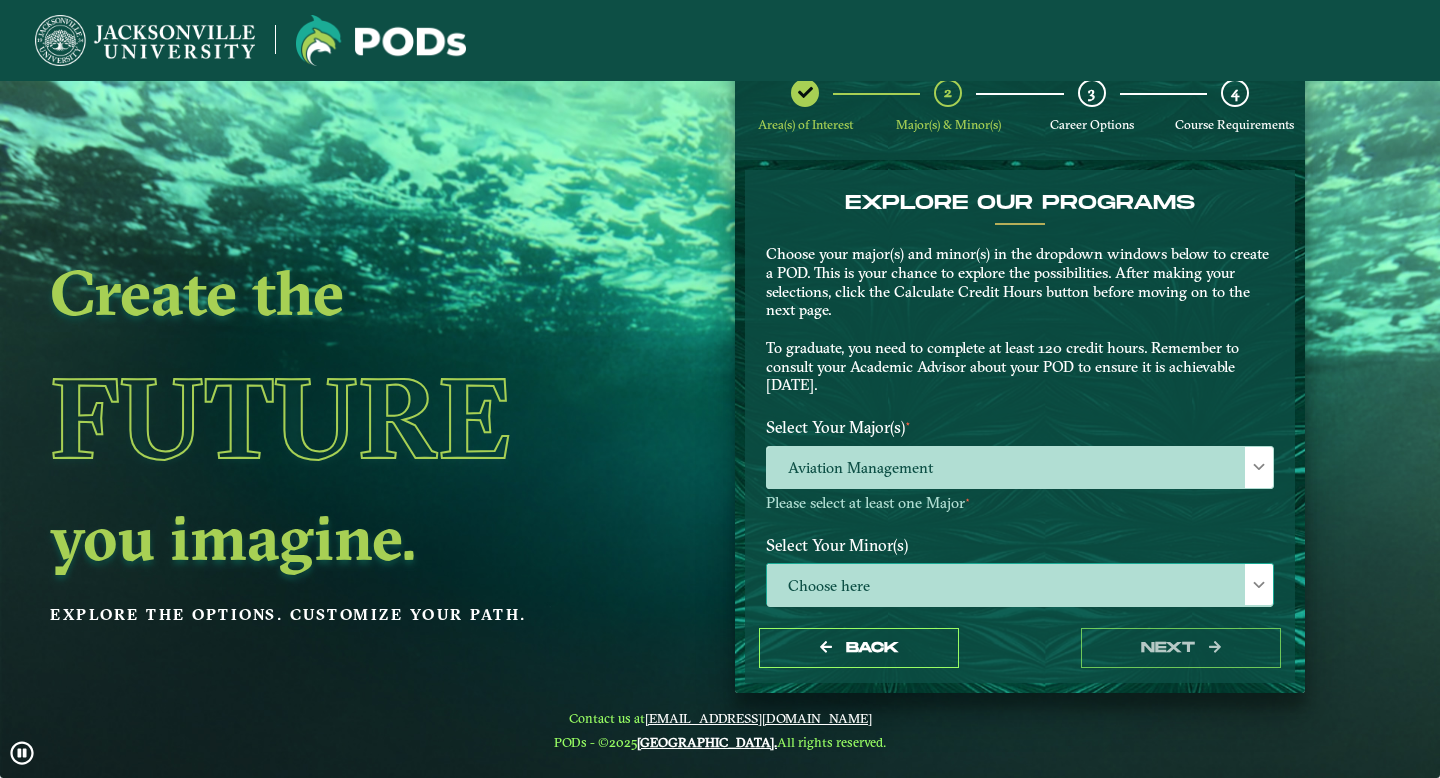 click on "Choose here" 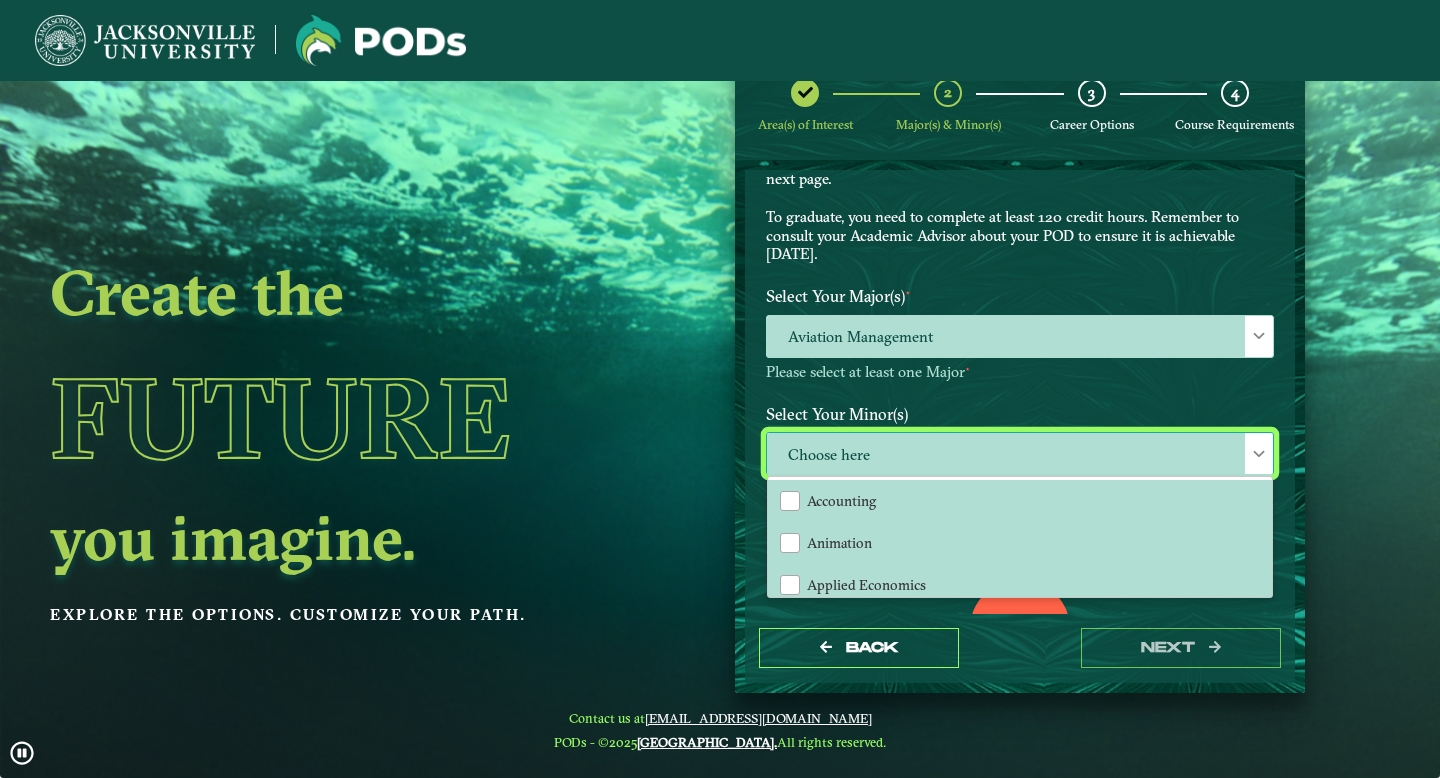 scroll, scrollTop: 133, scrollLeft: 0, axis: vertical 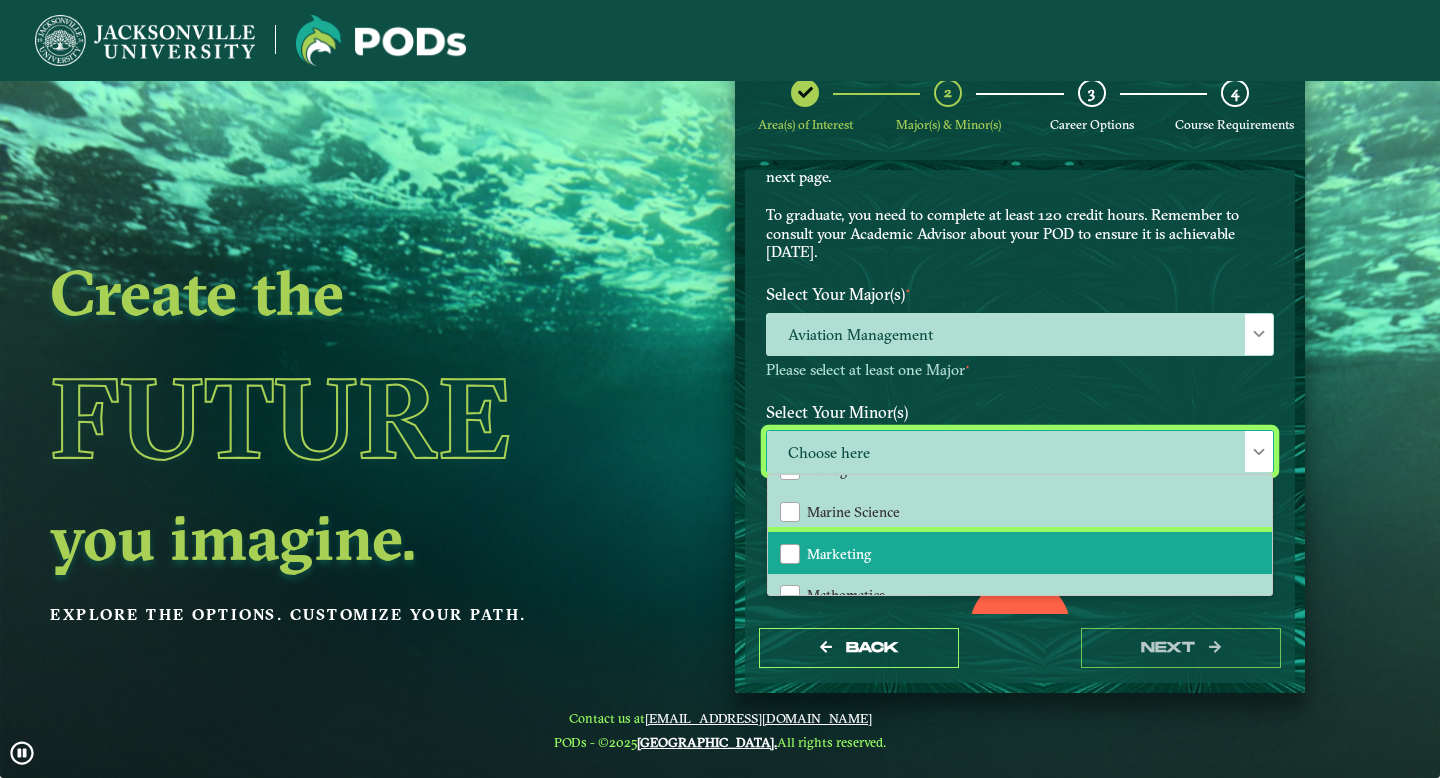 click on "Marketing" 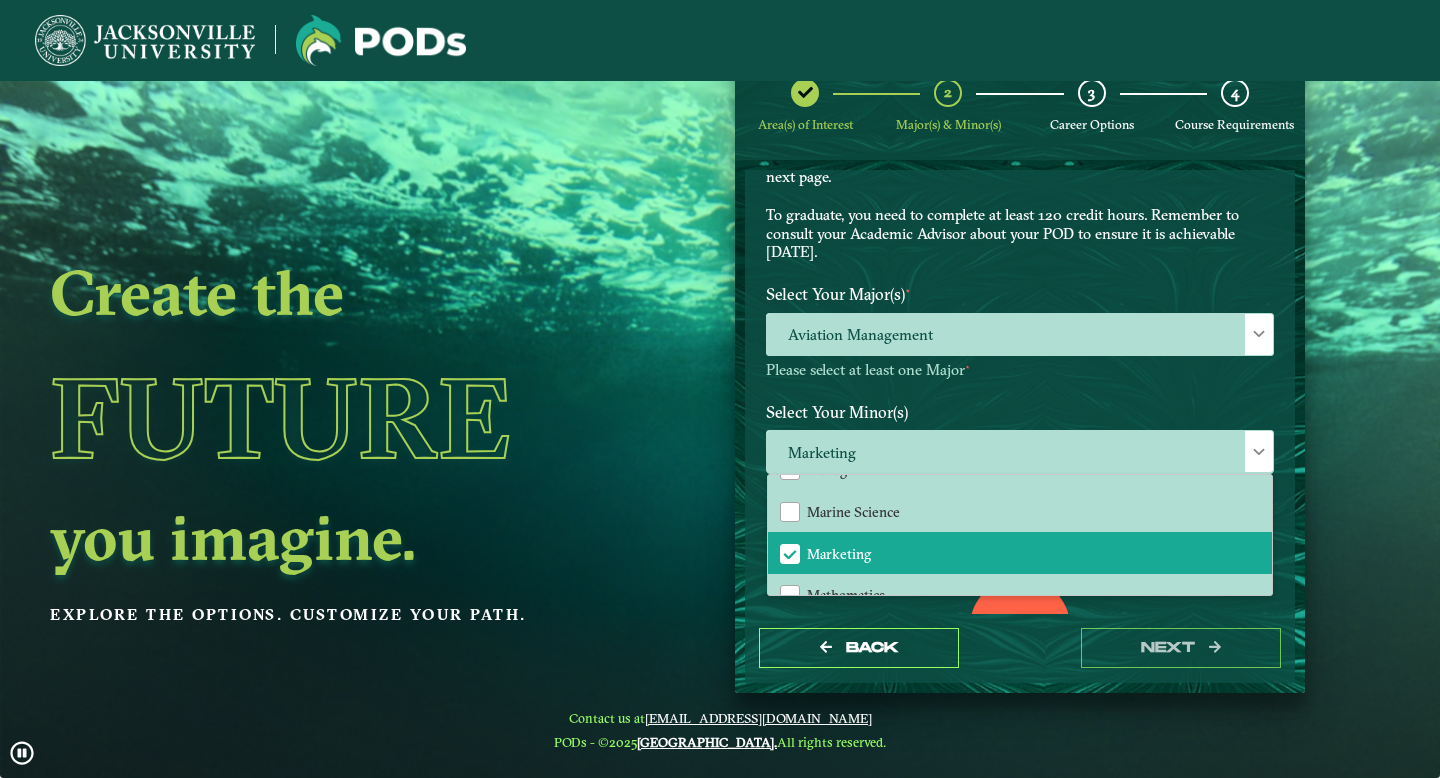 click on "Back  next" 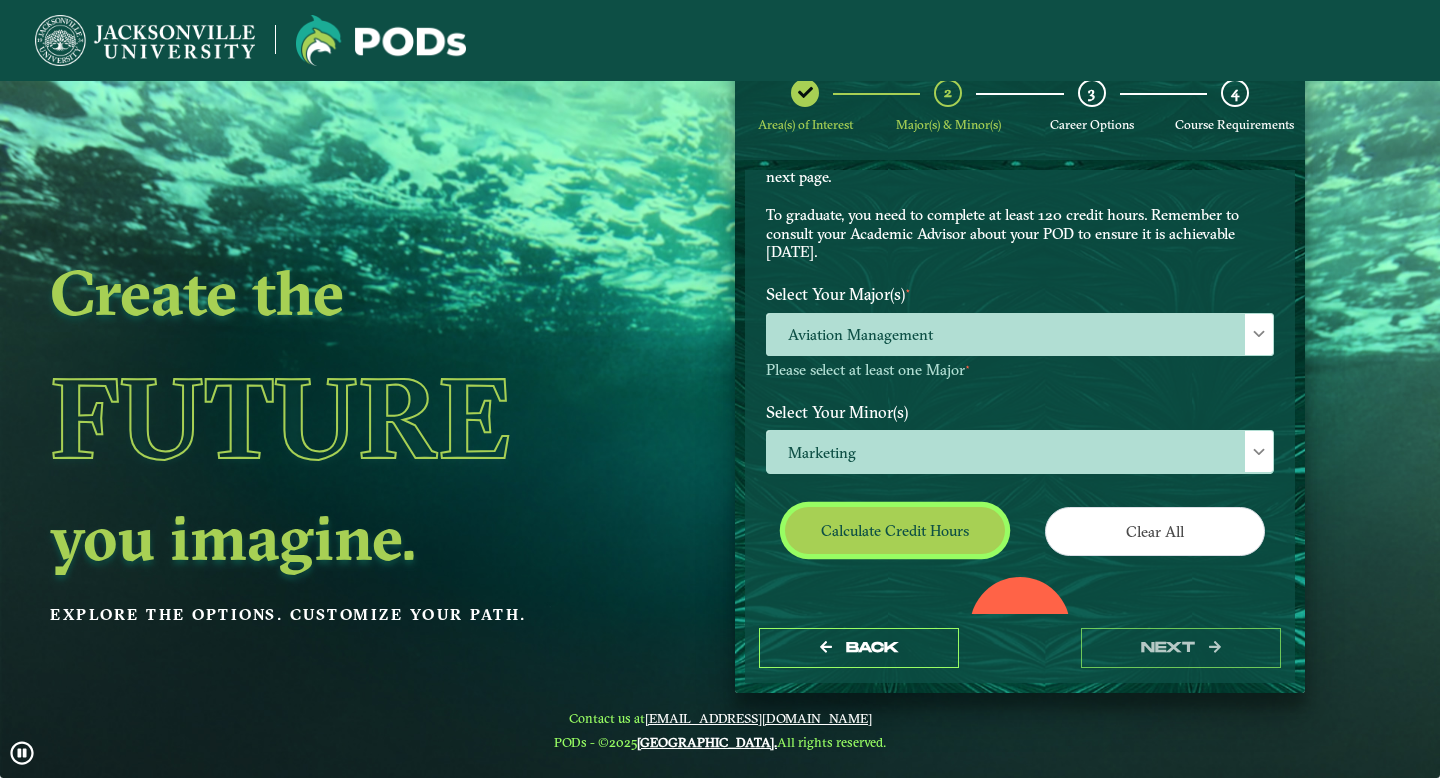click on "Calculate credit hours" 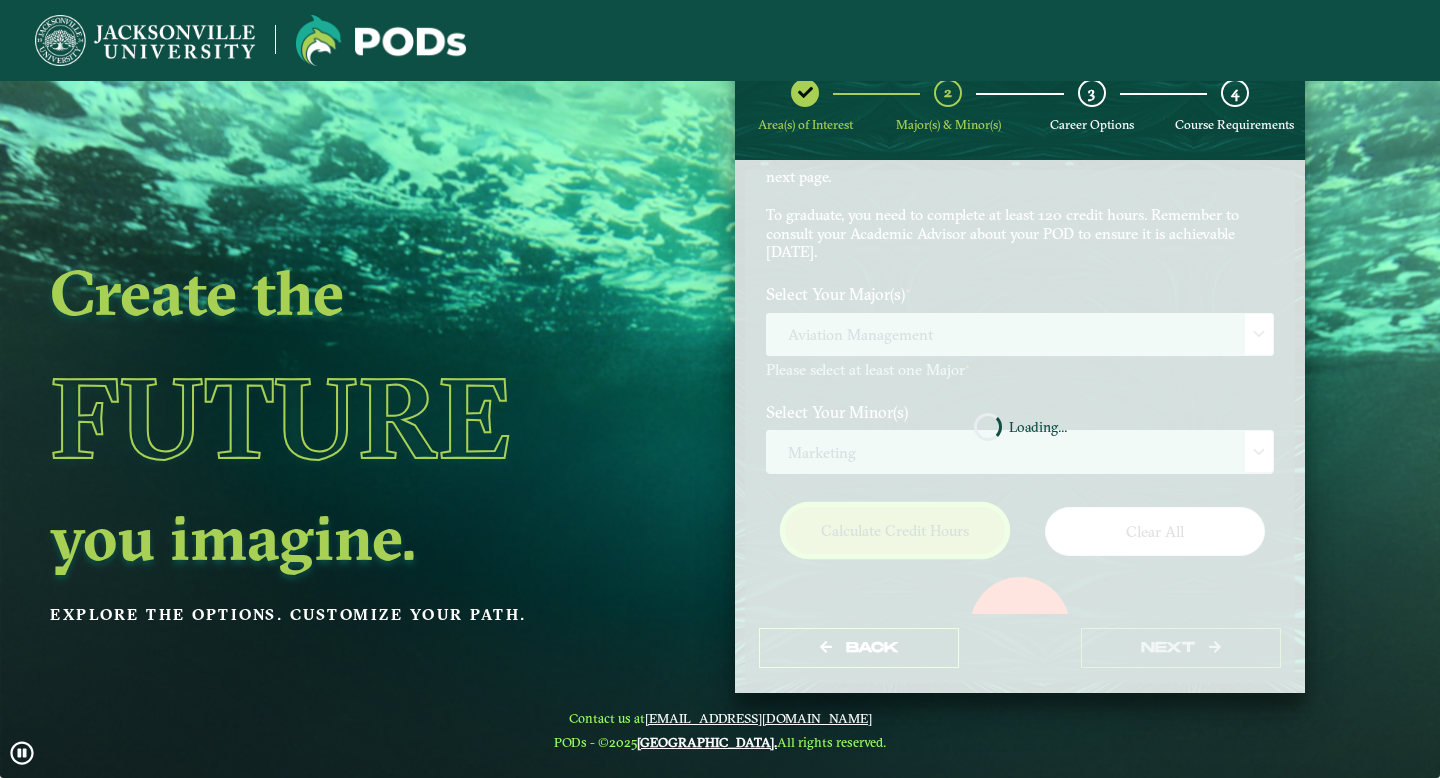 scroll, scrollTop: 9, scrollLeft: 0, axis: vertical 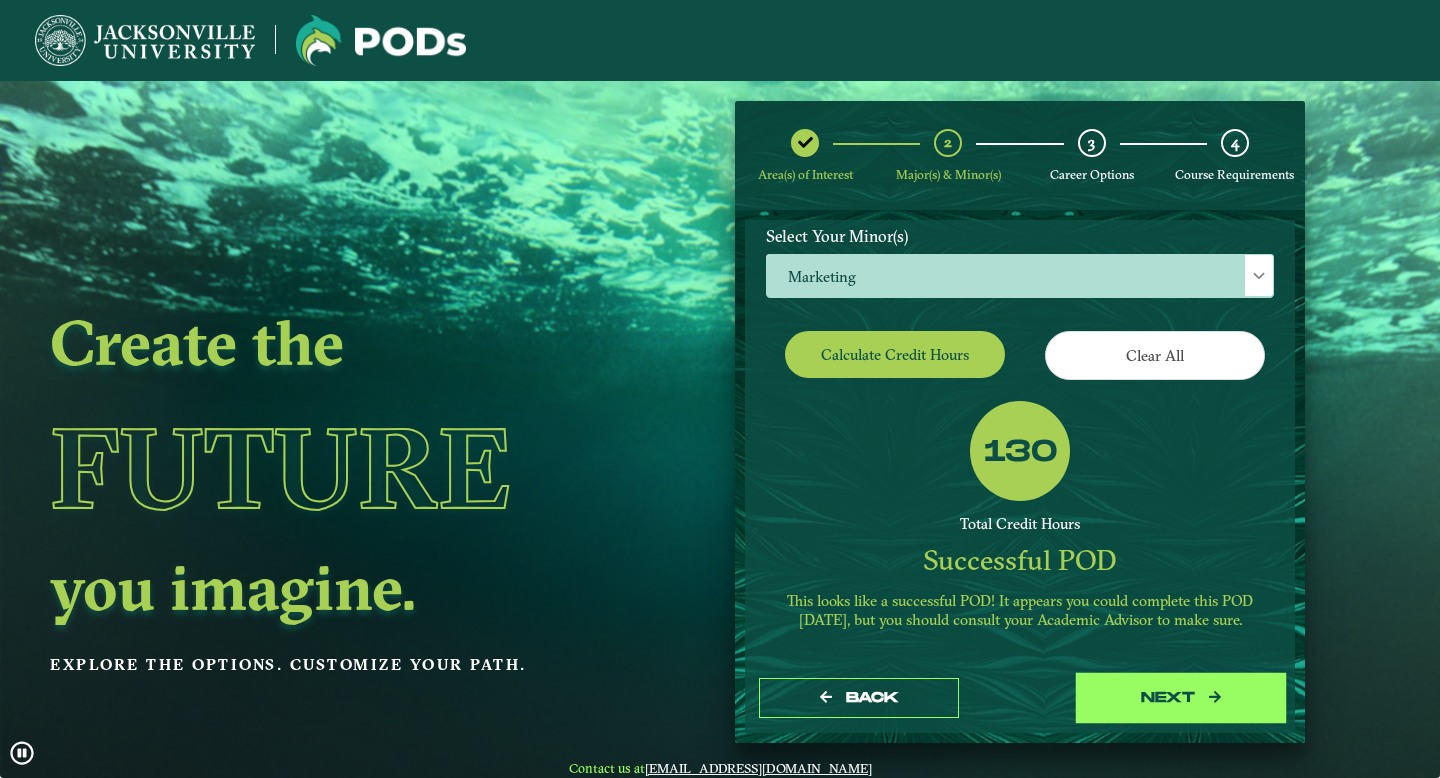 click on "next" 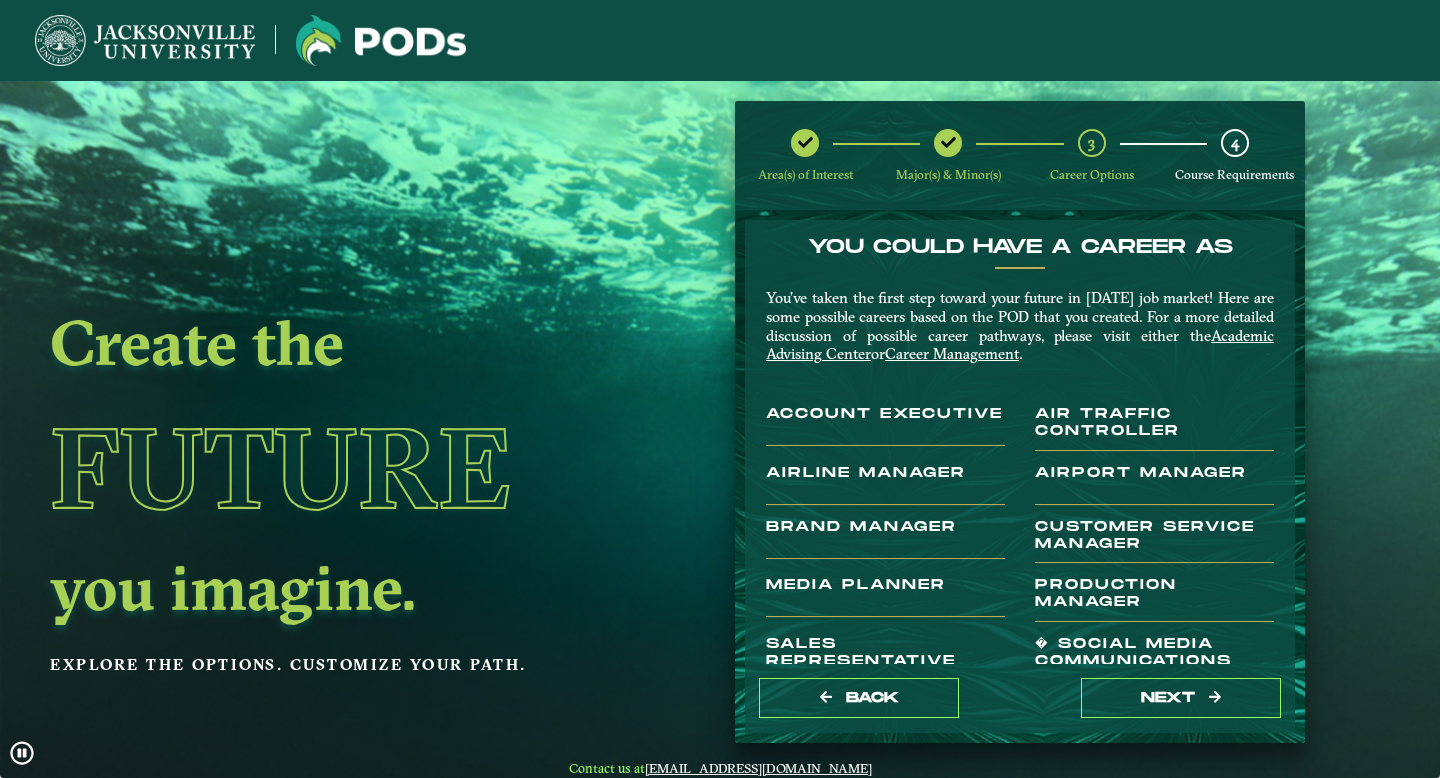 scroll, scrollTop: 29, scrollLeft: 0, axis: vertical 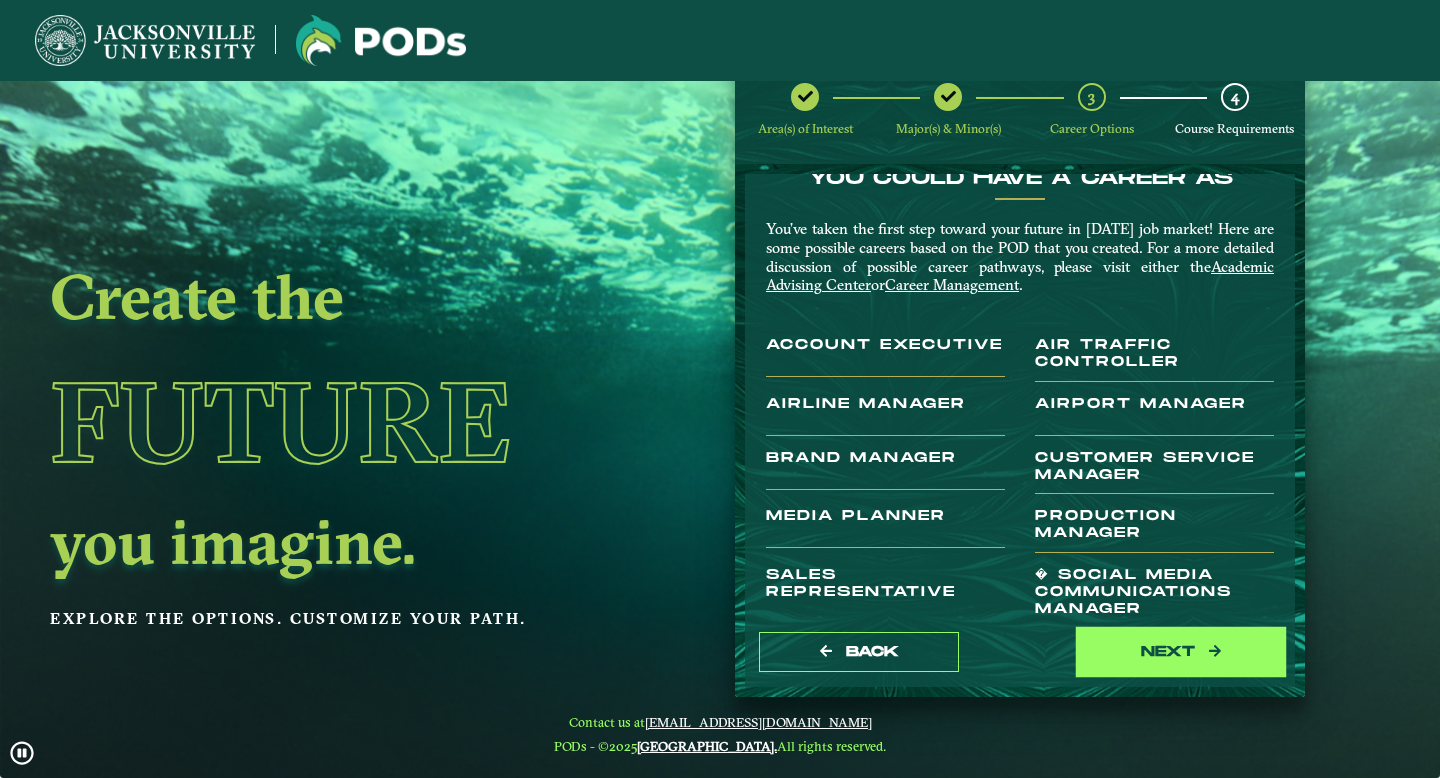 click on "next" 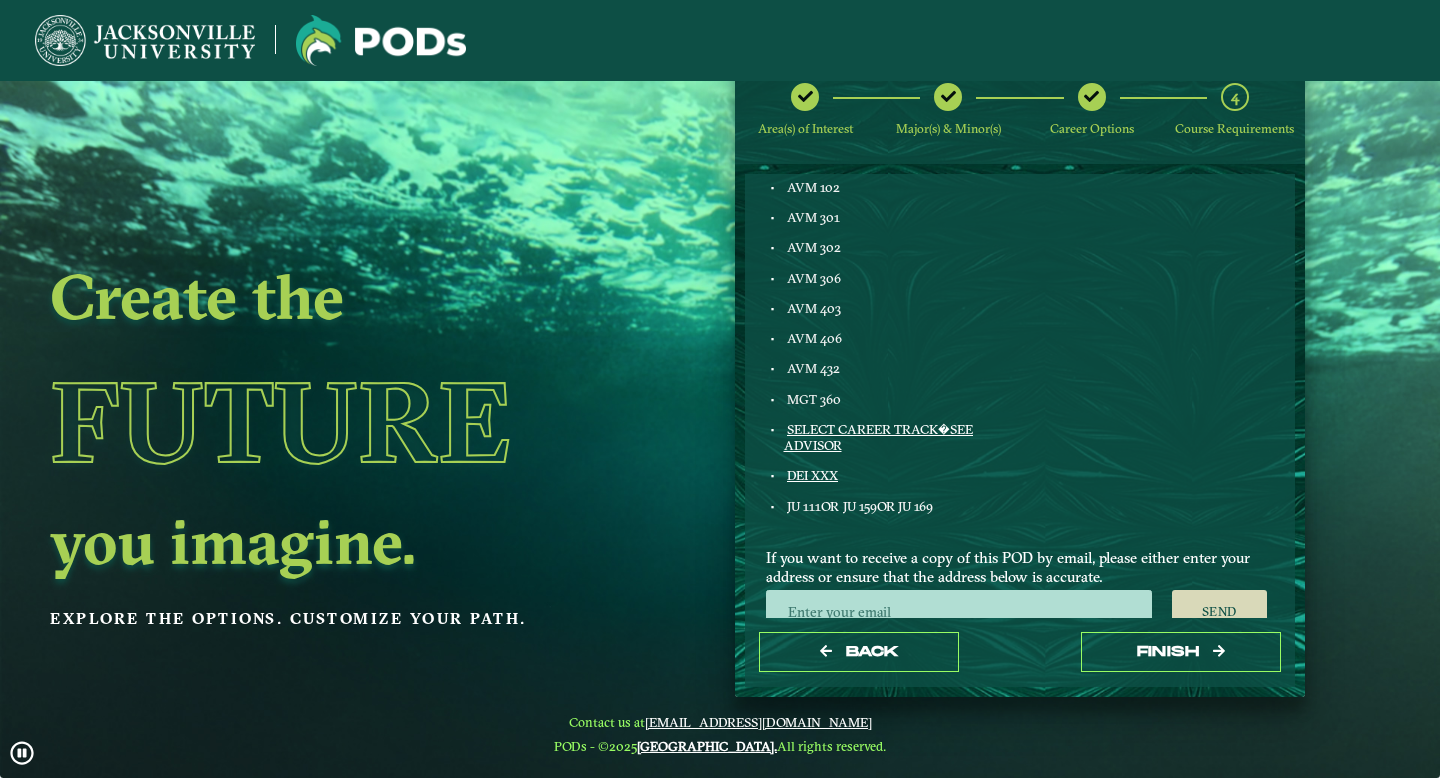 scroll, scrollTop: 1150, scrollLeft: 0, axis: vertical 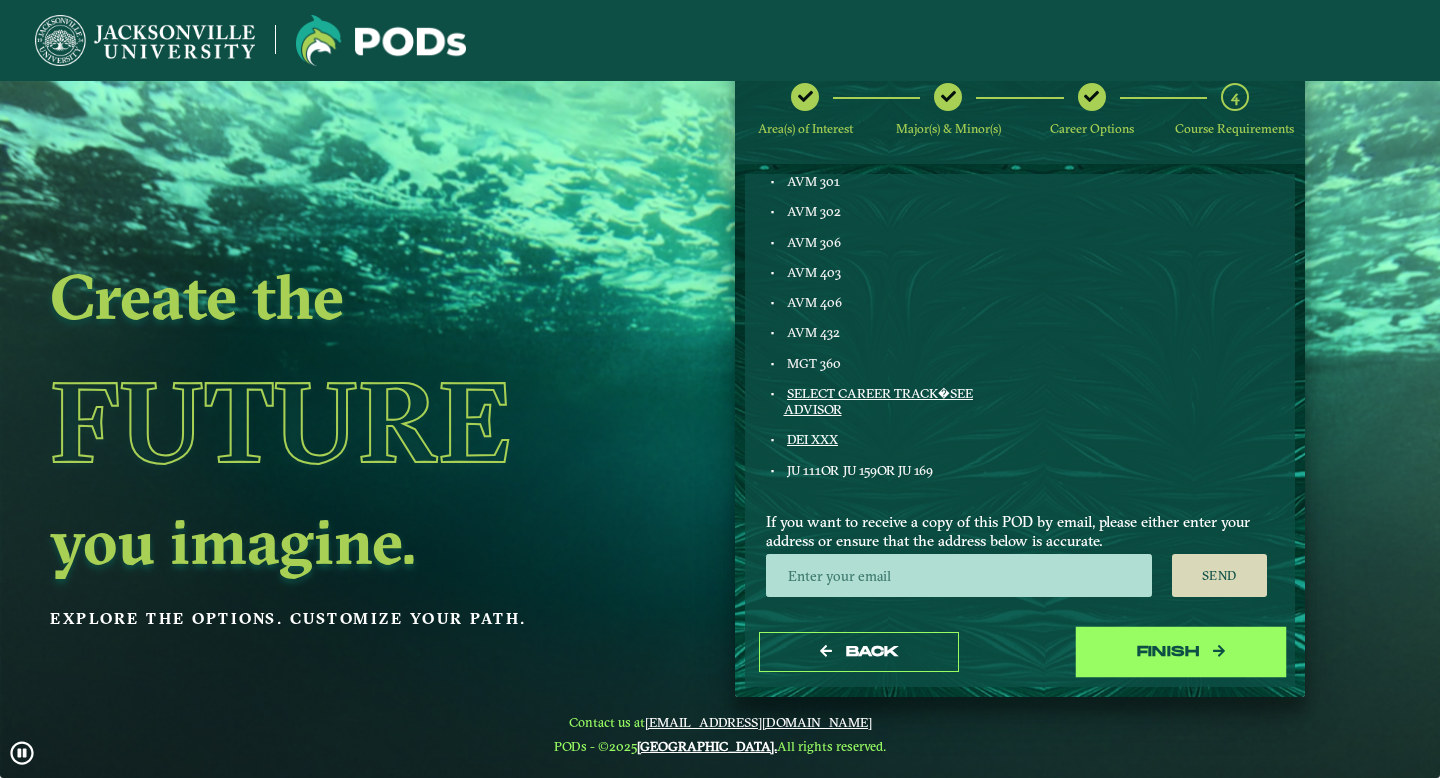 click on "Finish" 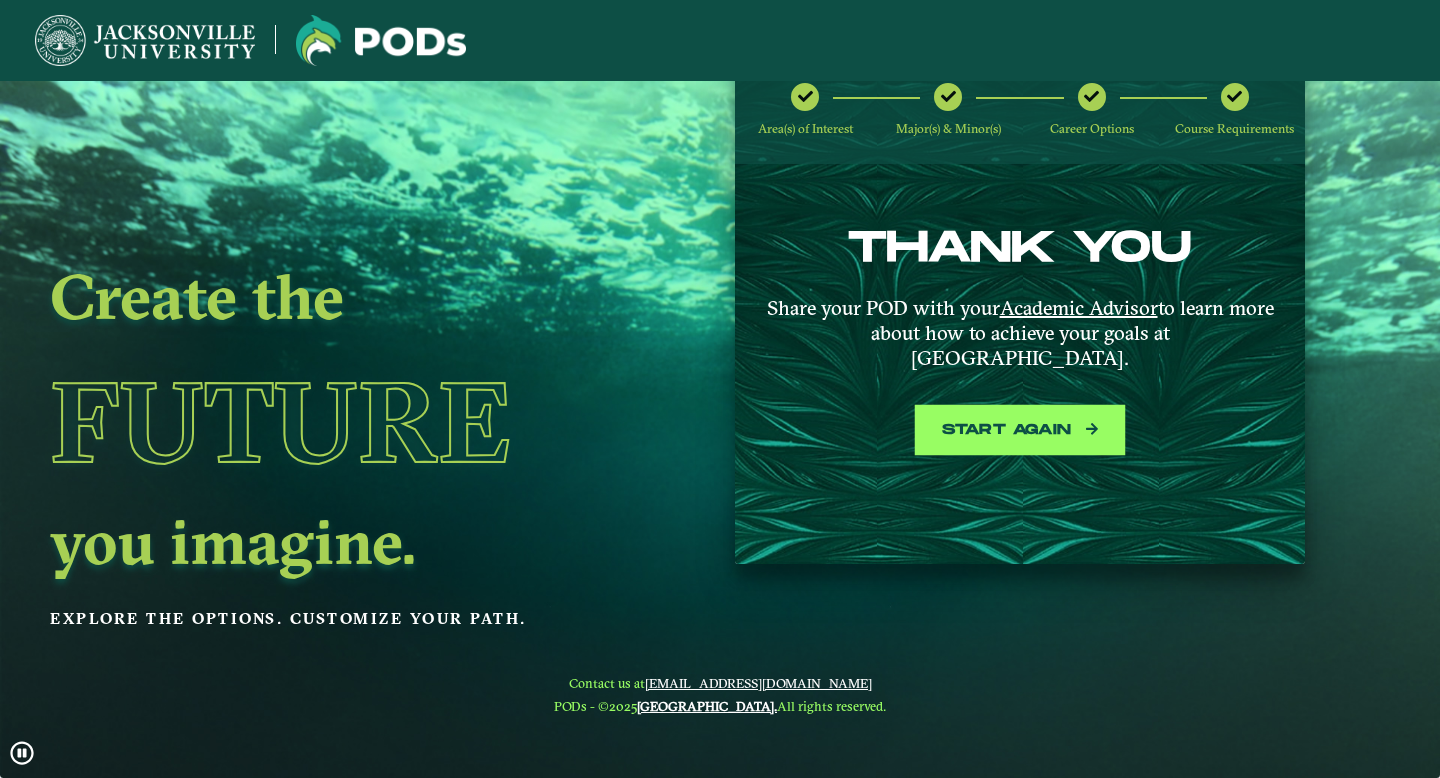click on "Start again" 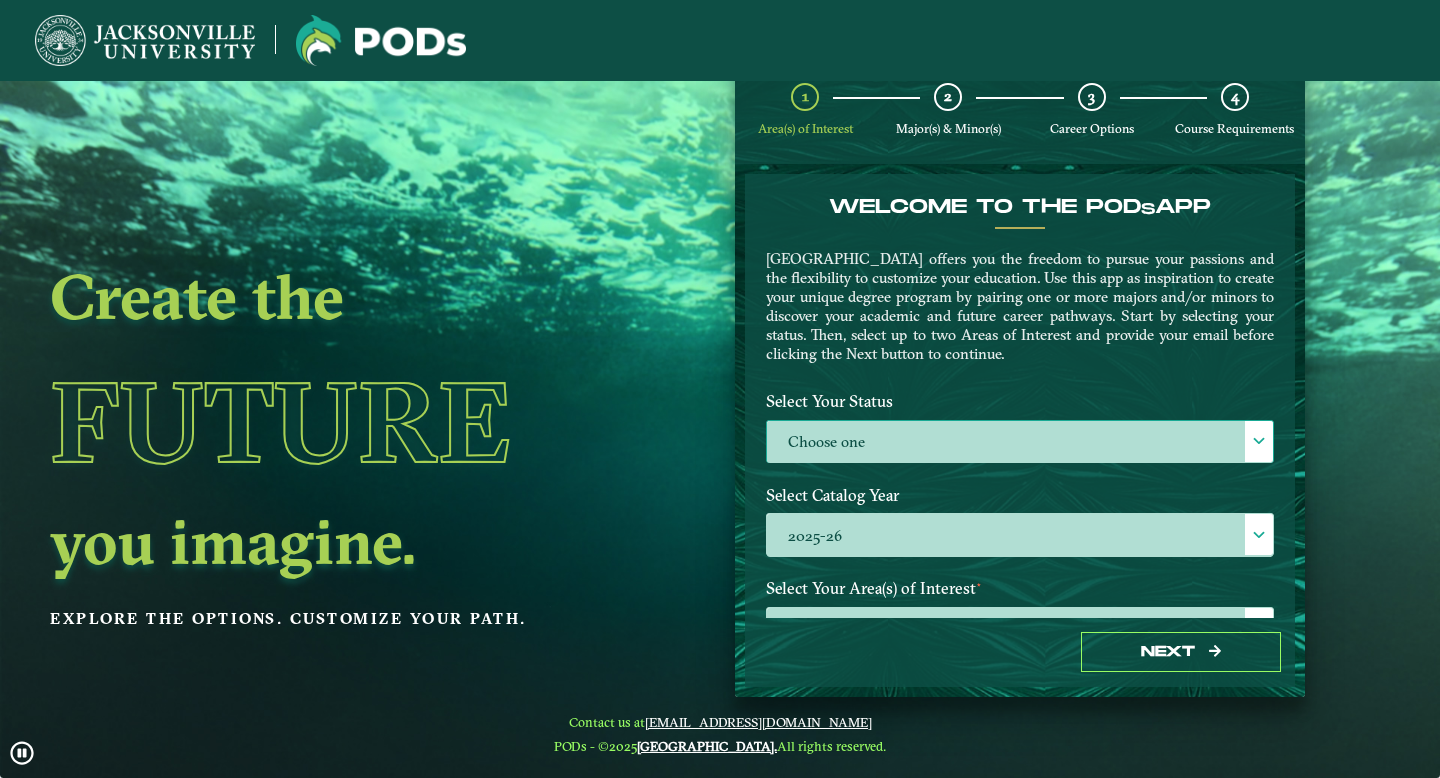 click on "Choose one" 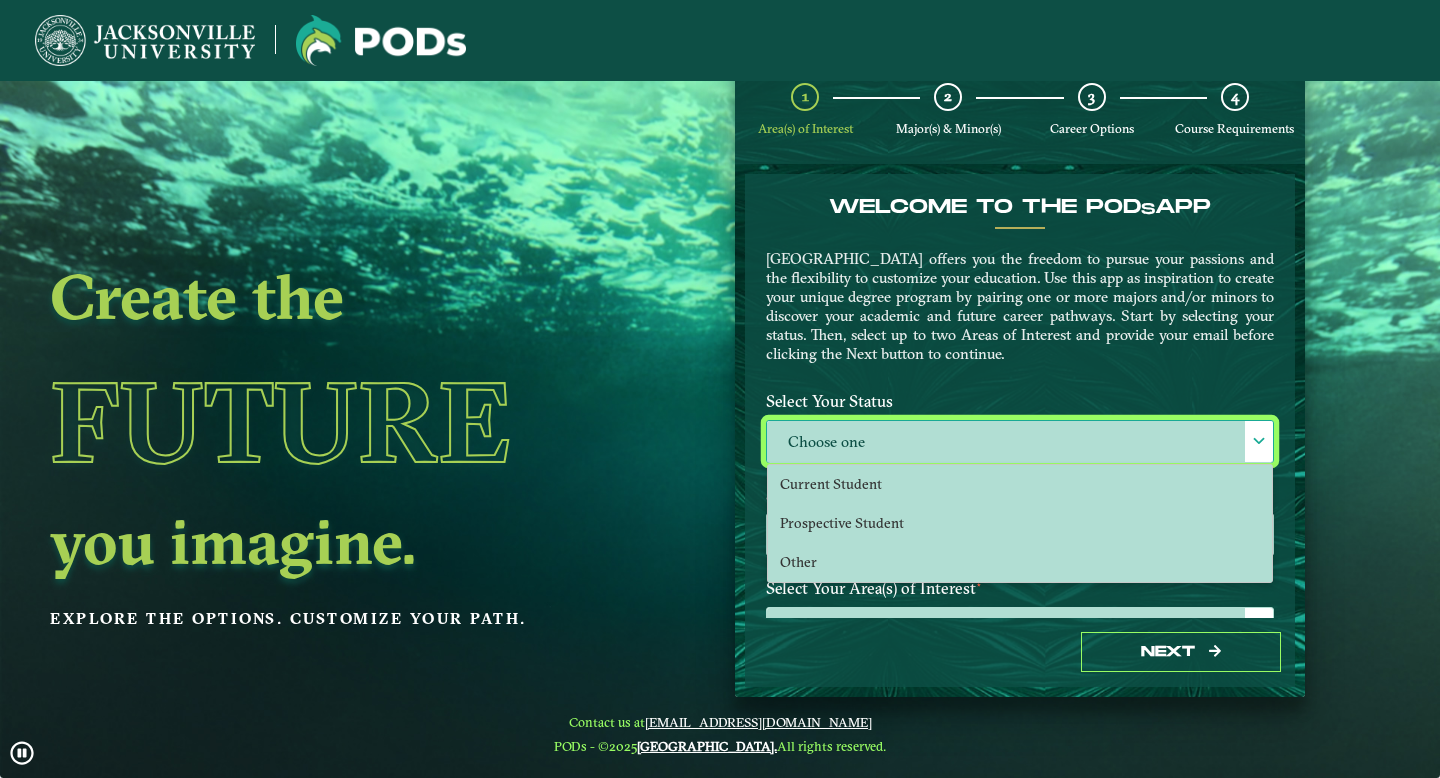 scroll, scrollTop: 11, scrollLeft: 82, axis: both 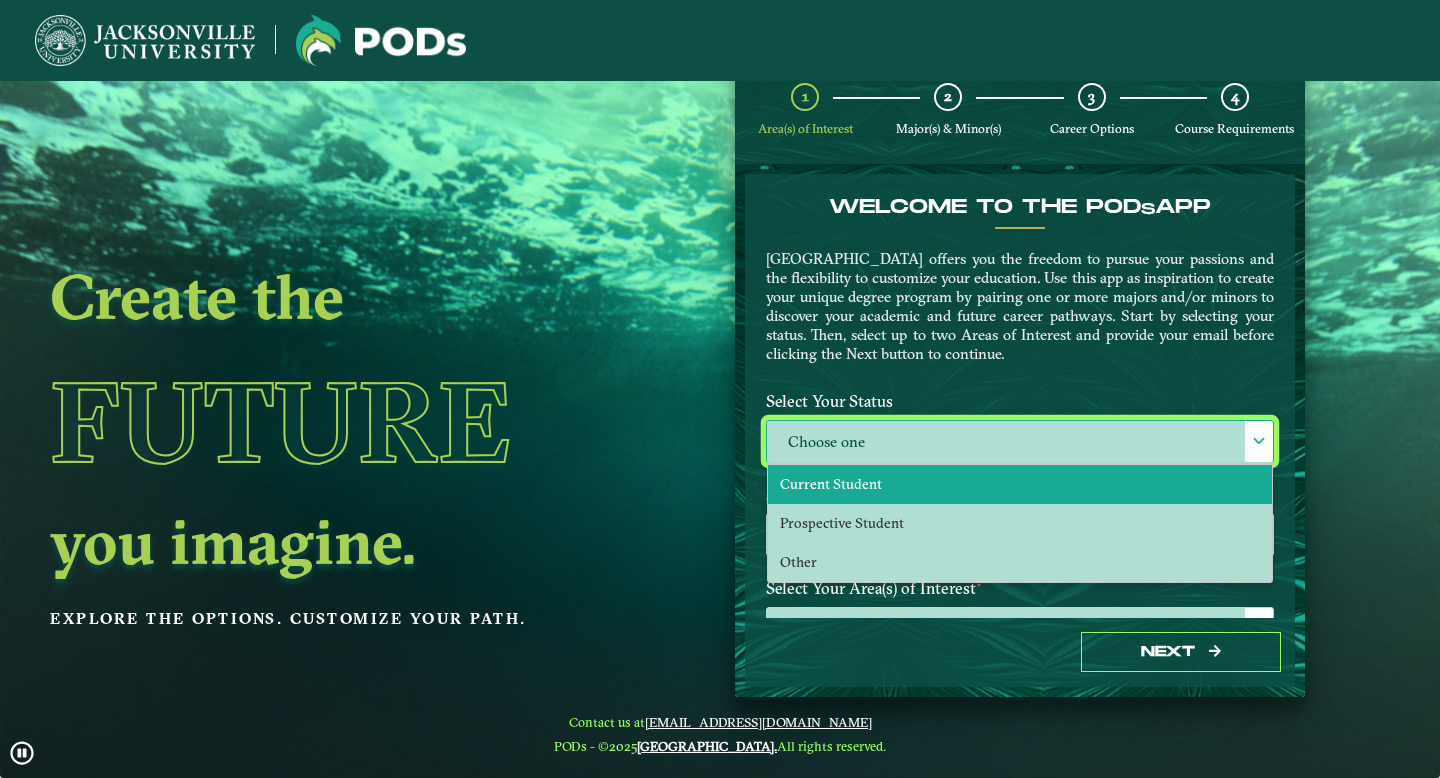 click on "Current Student" 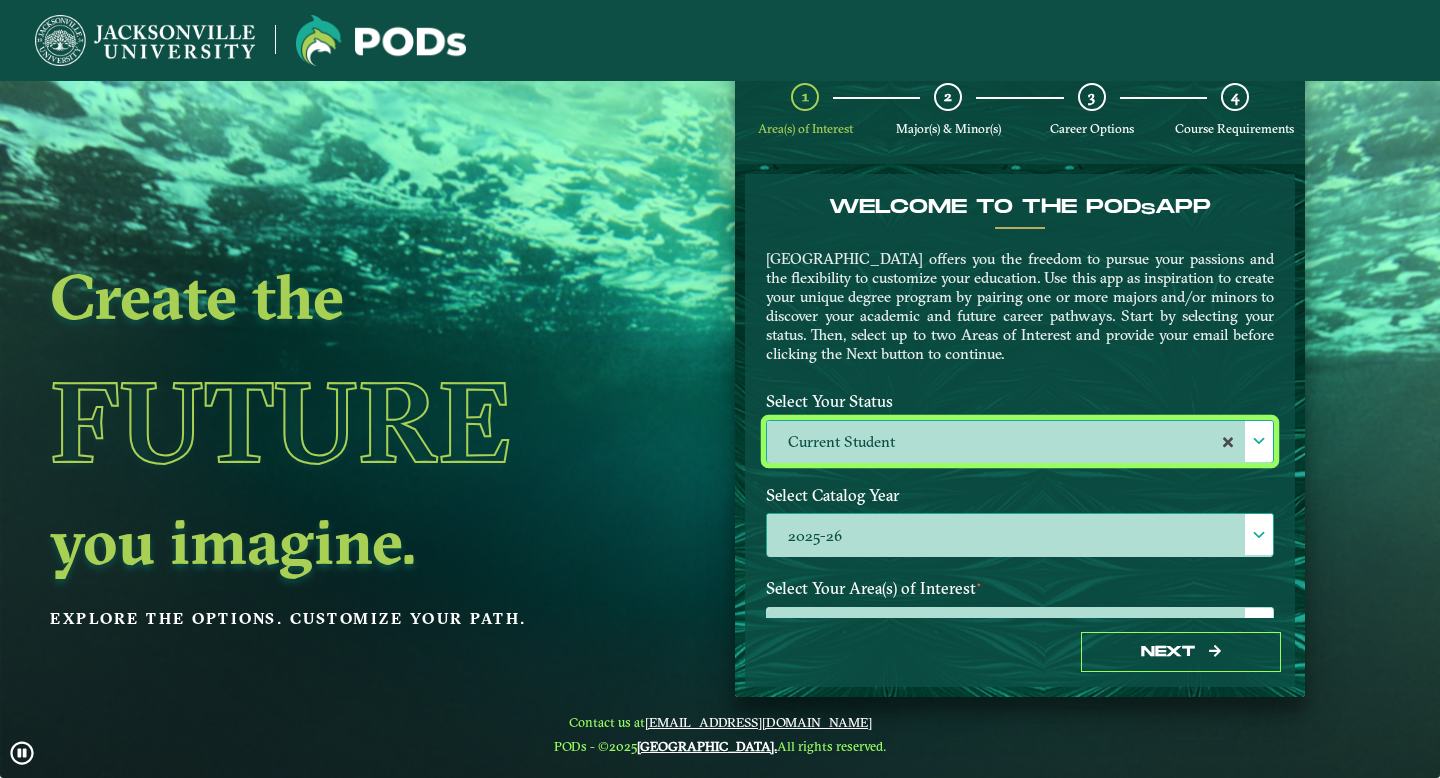 click on "2025-26" 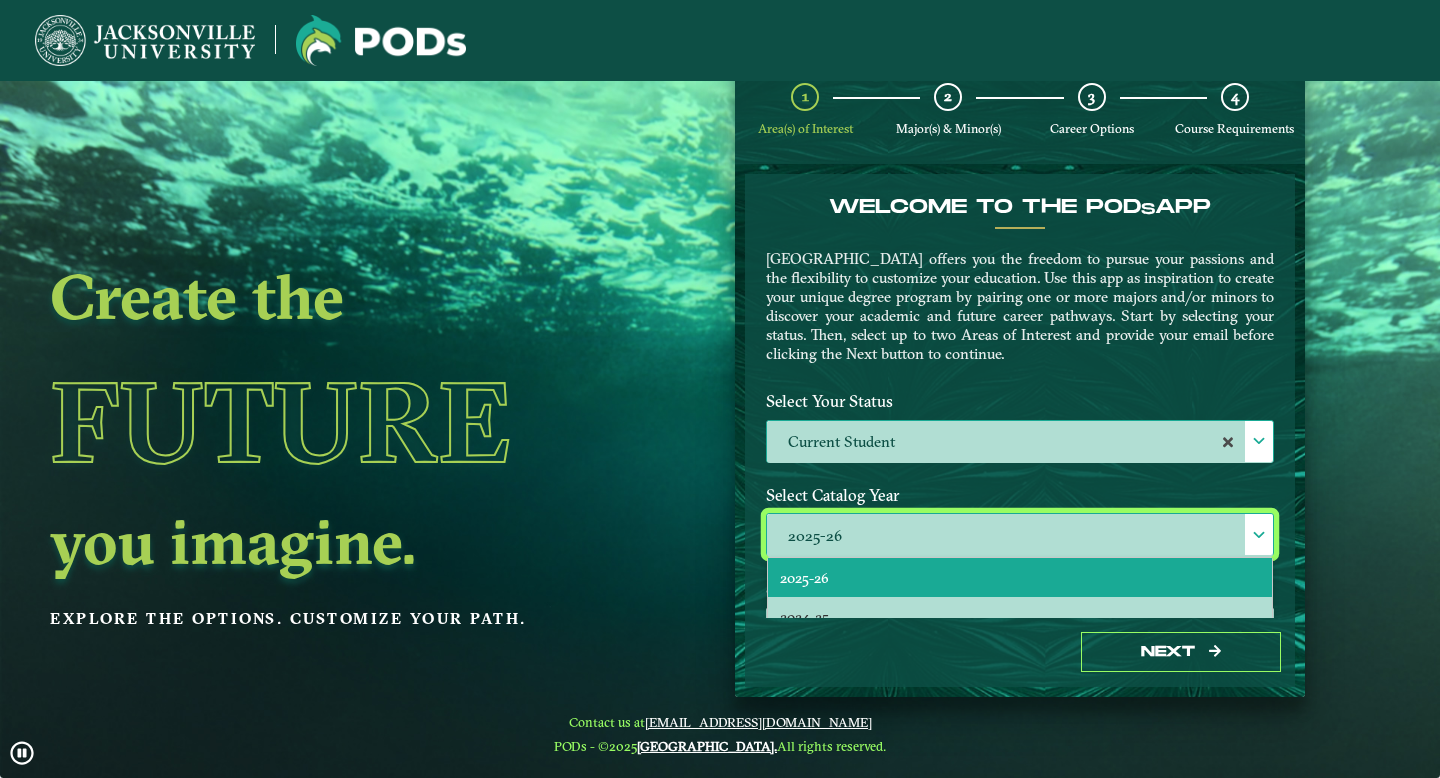 scroll, scrollTop: 11, scrollLeft: 82, axis: both 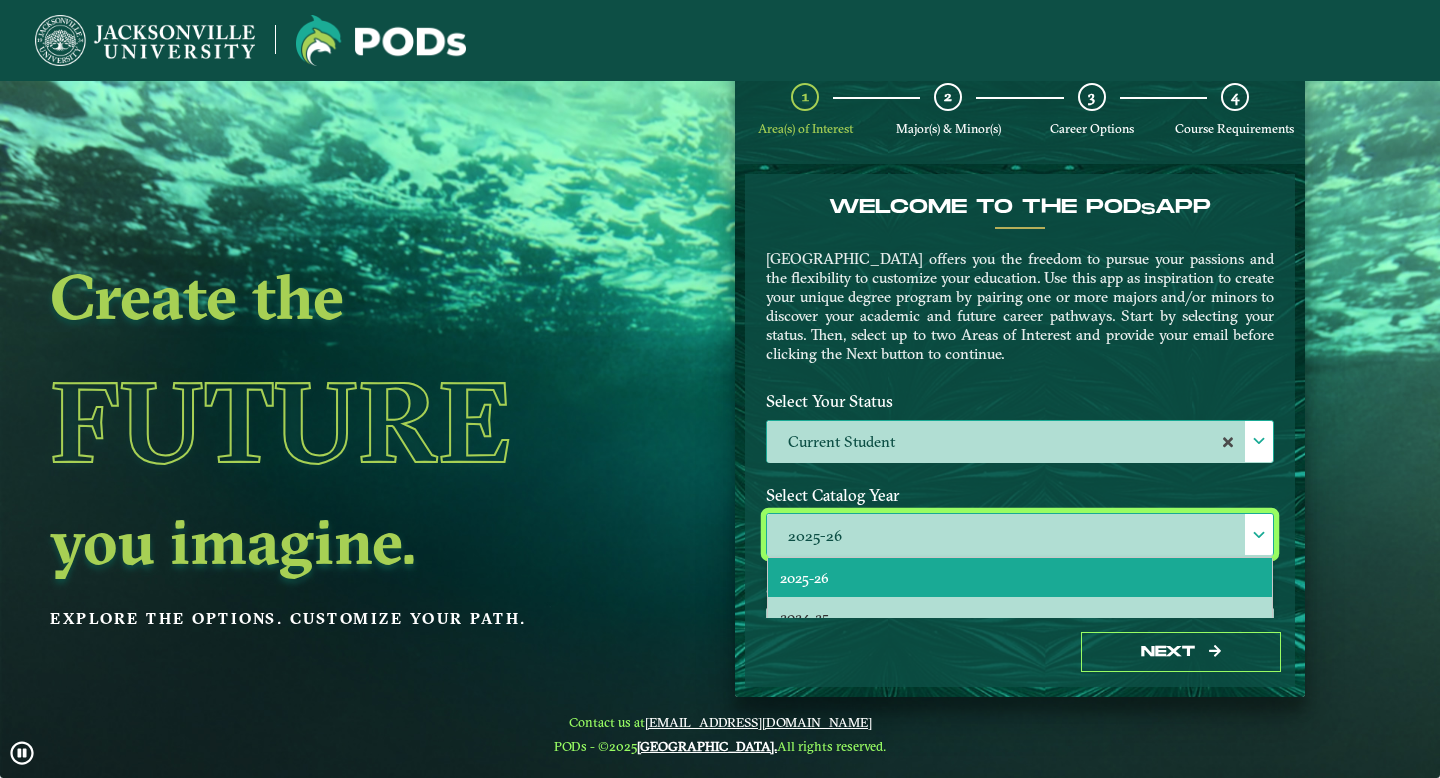 click on "2025-26" 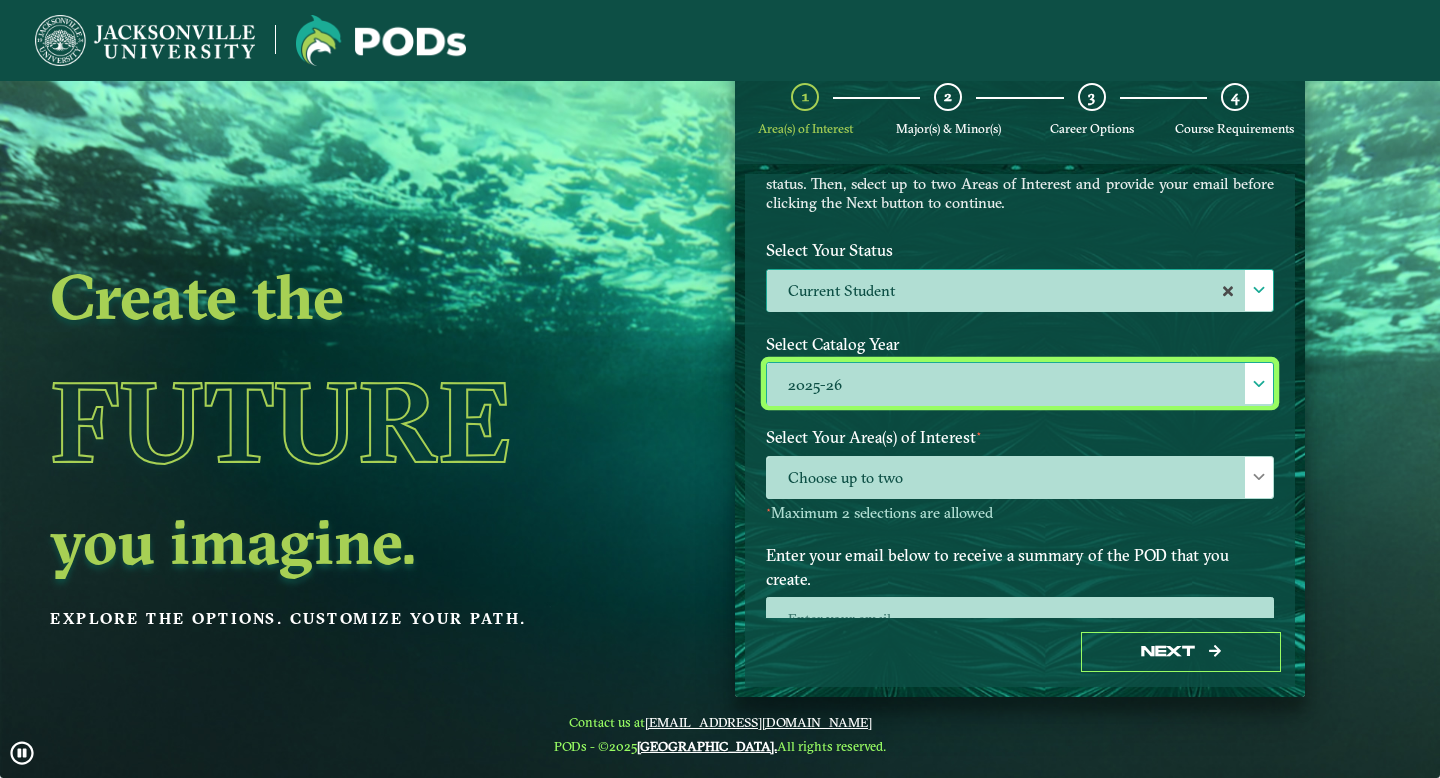 scroll, scrollTop: 194, scrollLeft: 0, axis: vertical 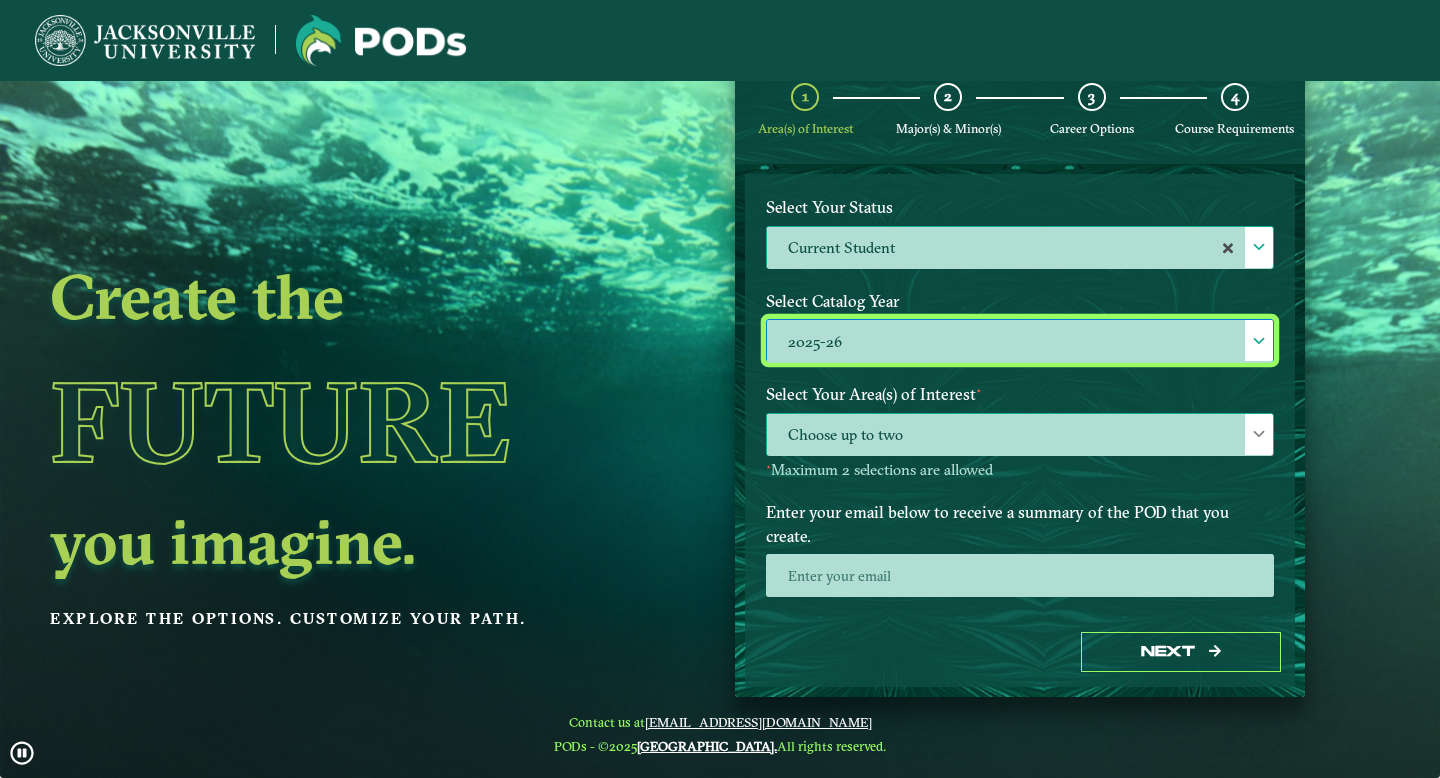click on "Choose up to two" 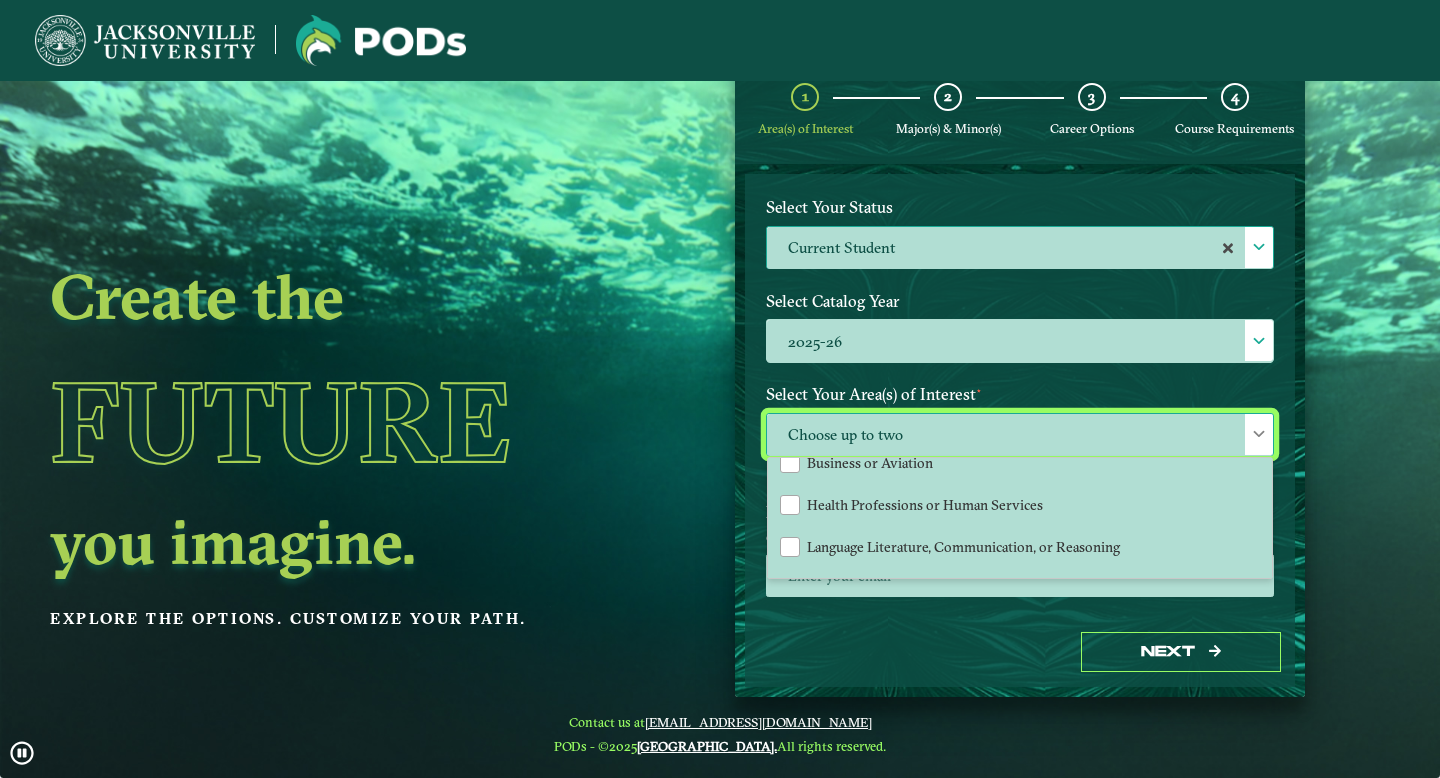 scroll, scrollTop: 86, scrollLeft: 0, axis: vertical 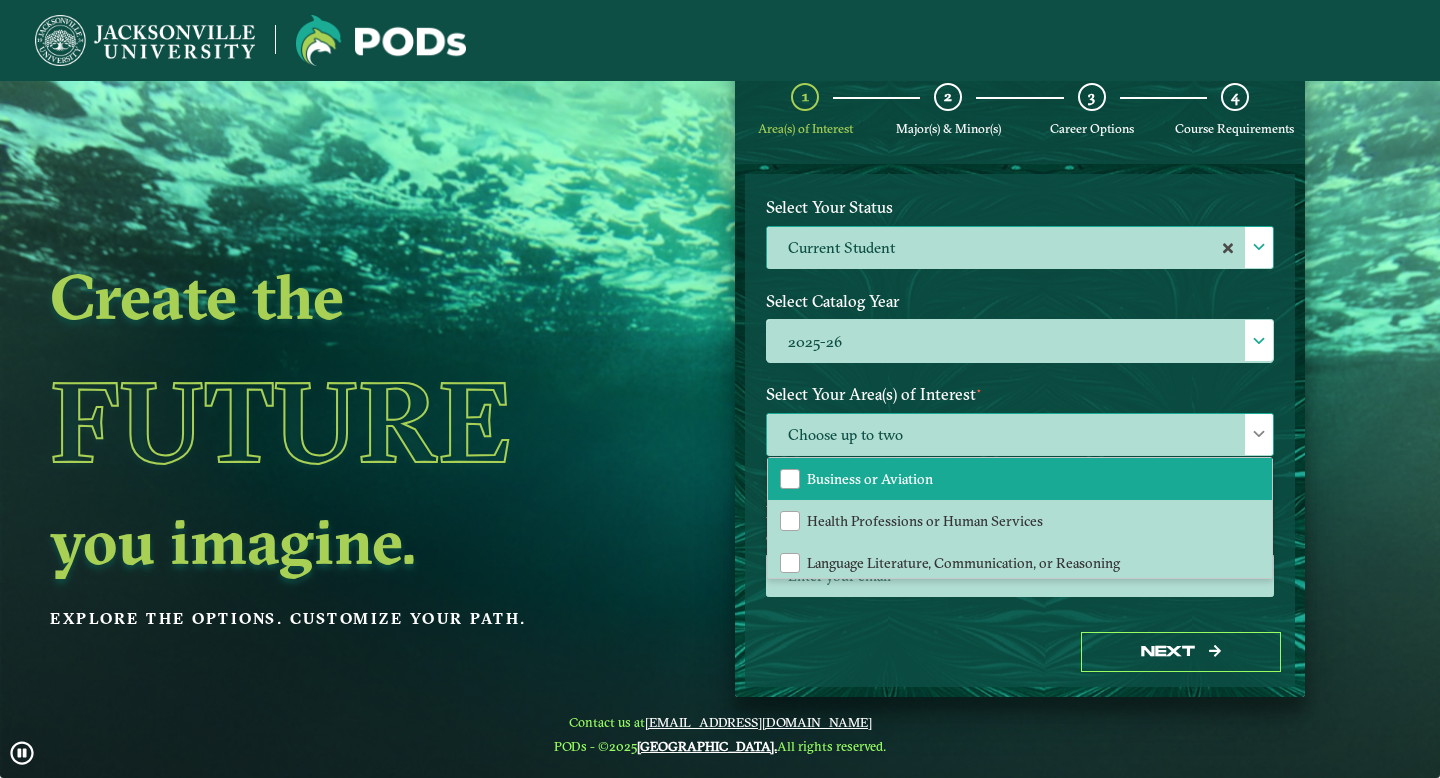 click on "Business or Aviation" 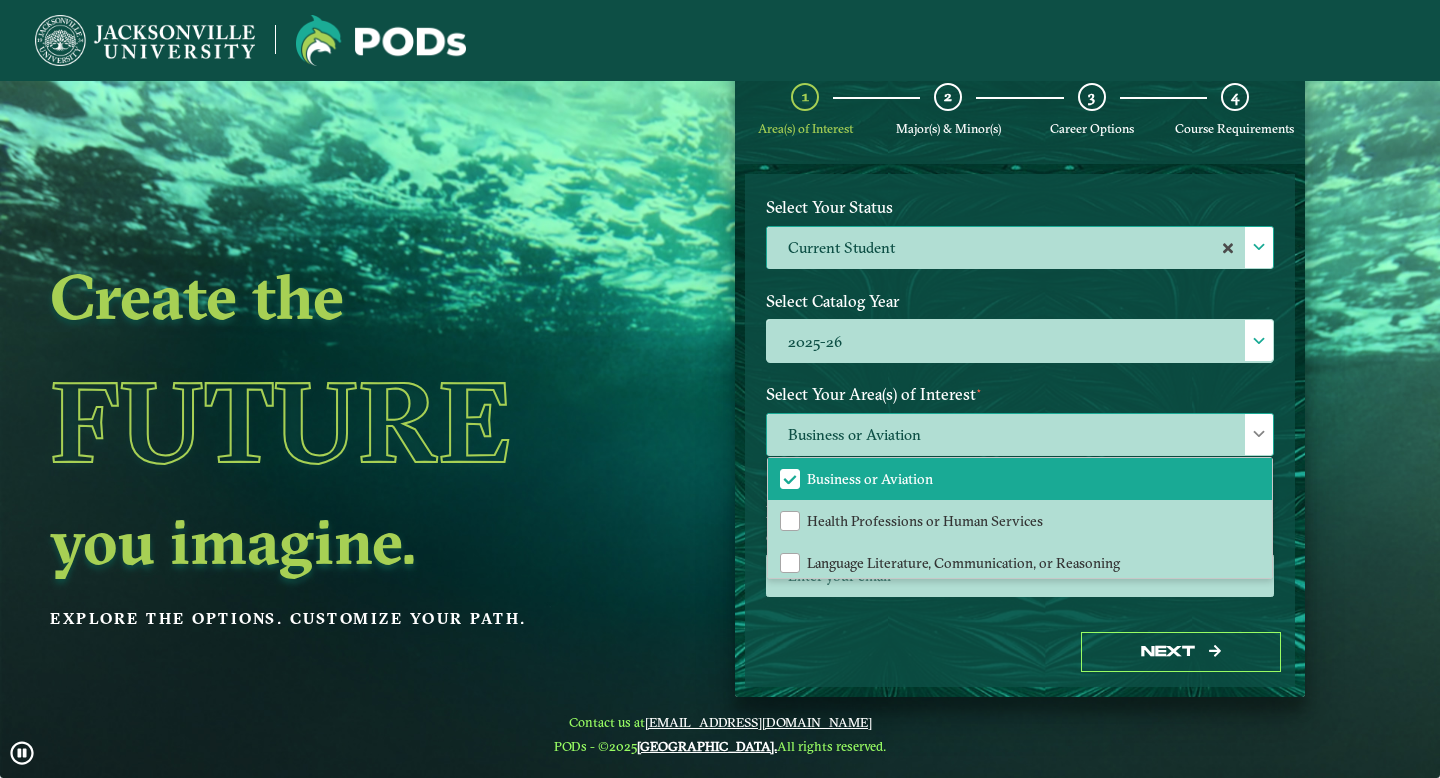 click on "Business or Aviation" 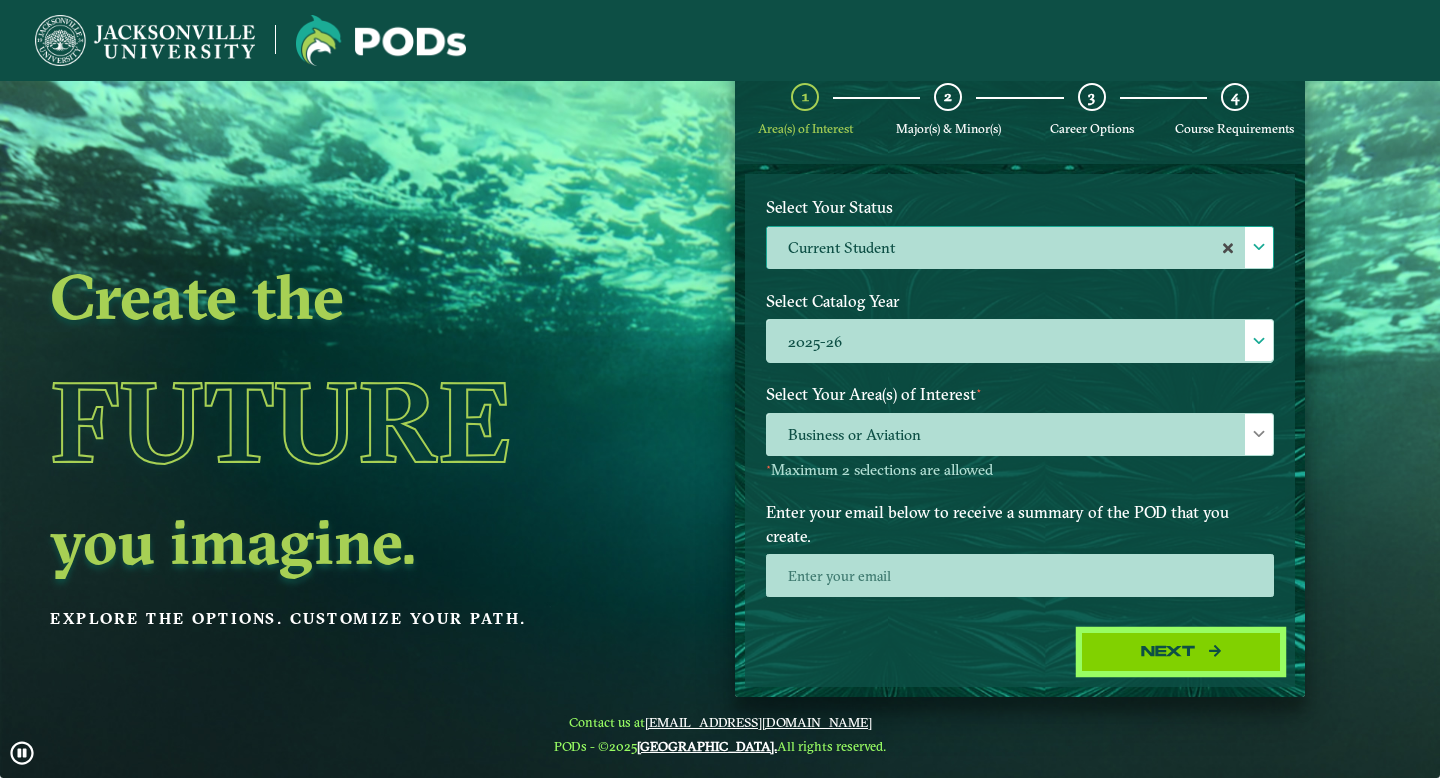 click on "Next" 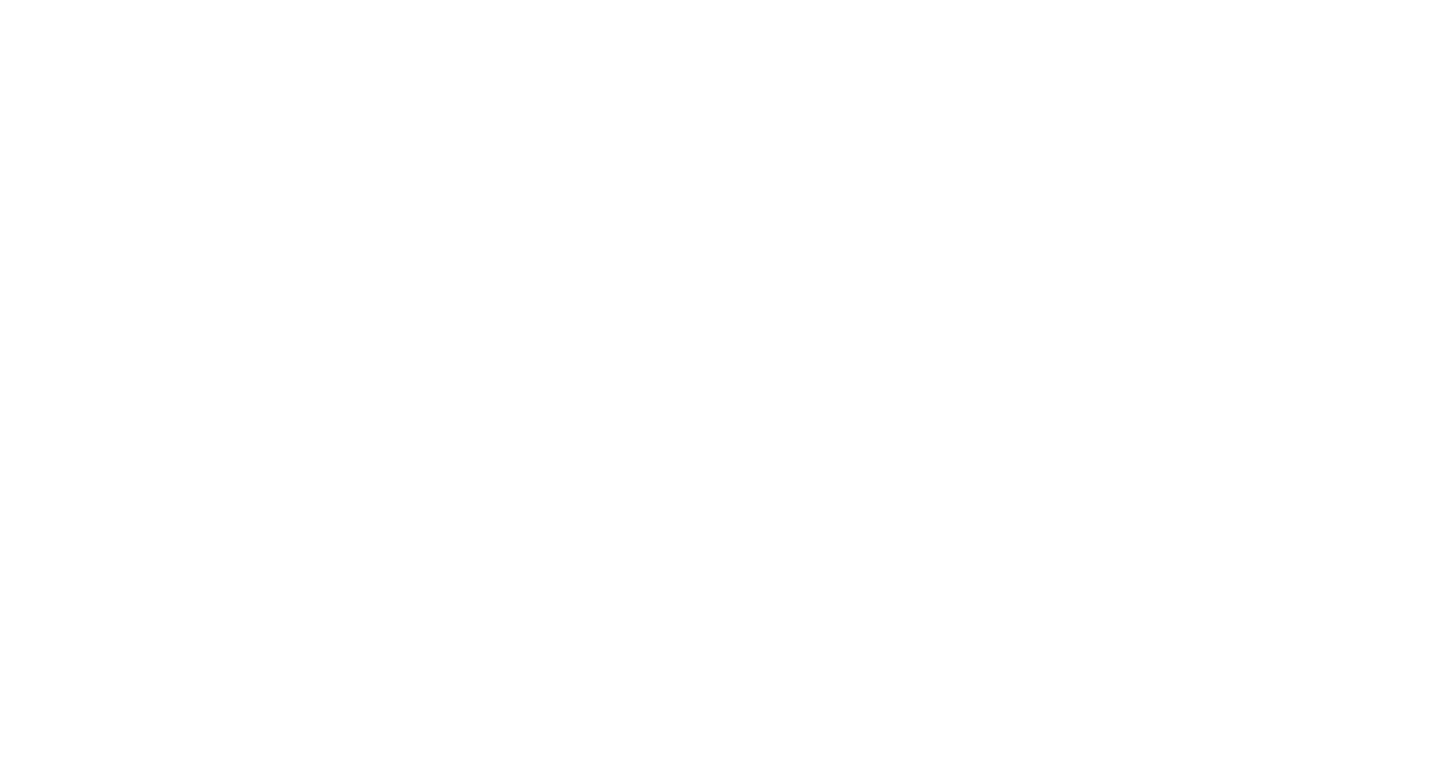 scroll, scrollTop: 0, scrollLeft: 0, axis: both 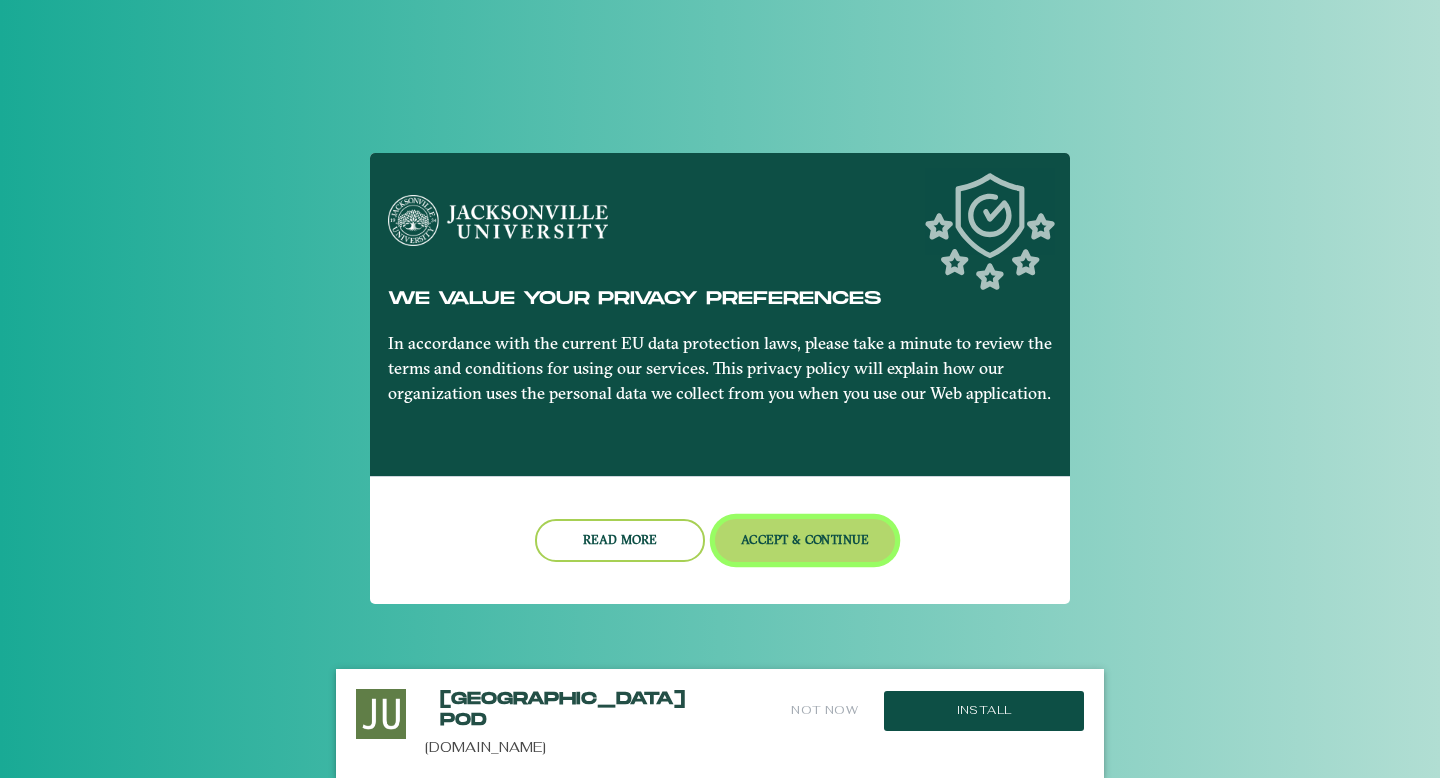 click on "Accept & Continue" 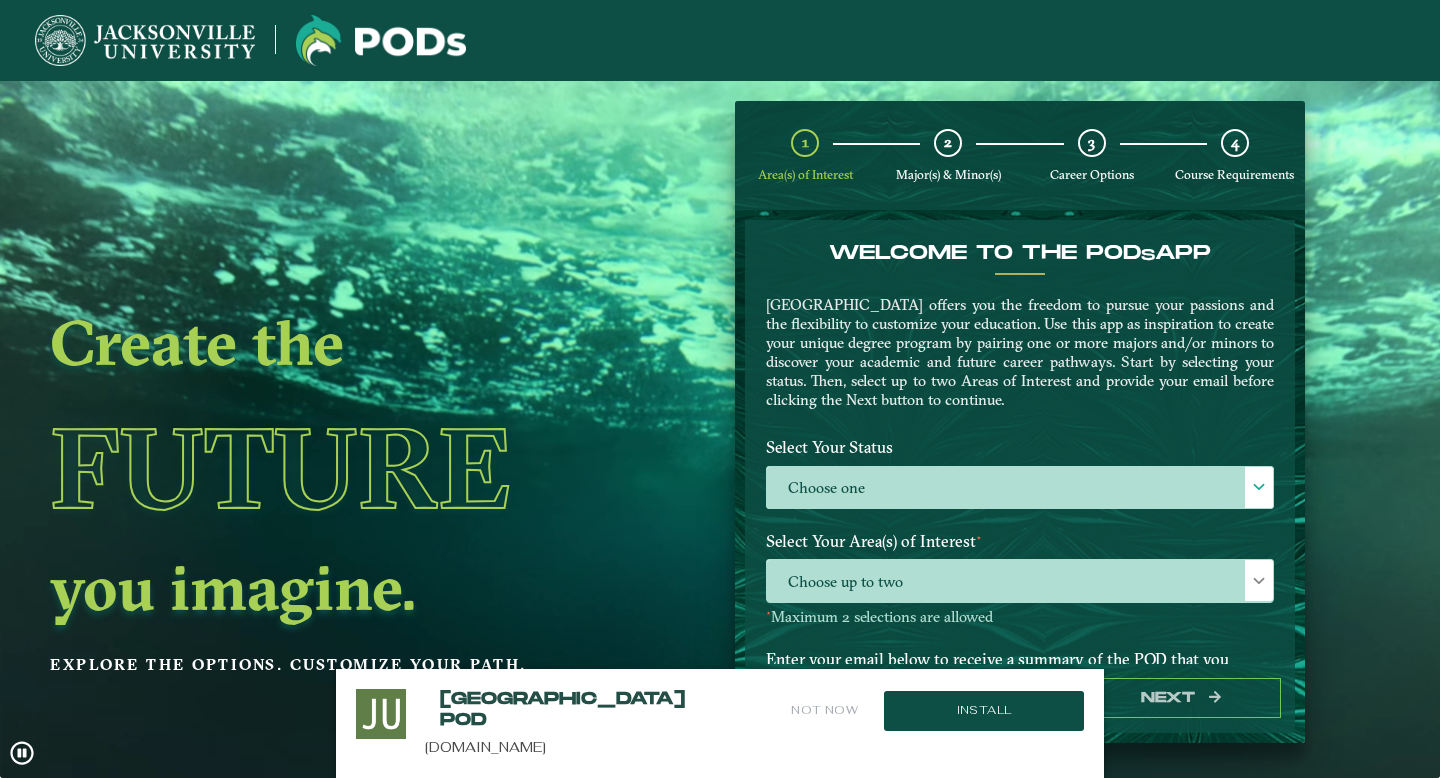scroll, scrollTop: 80, scrollLeft: 0, axis: vertical 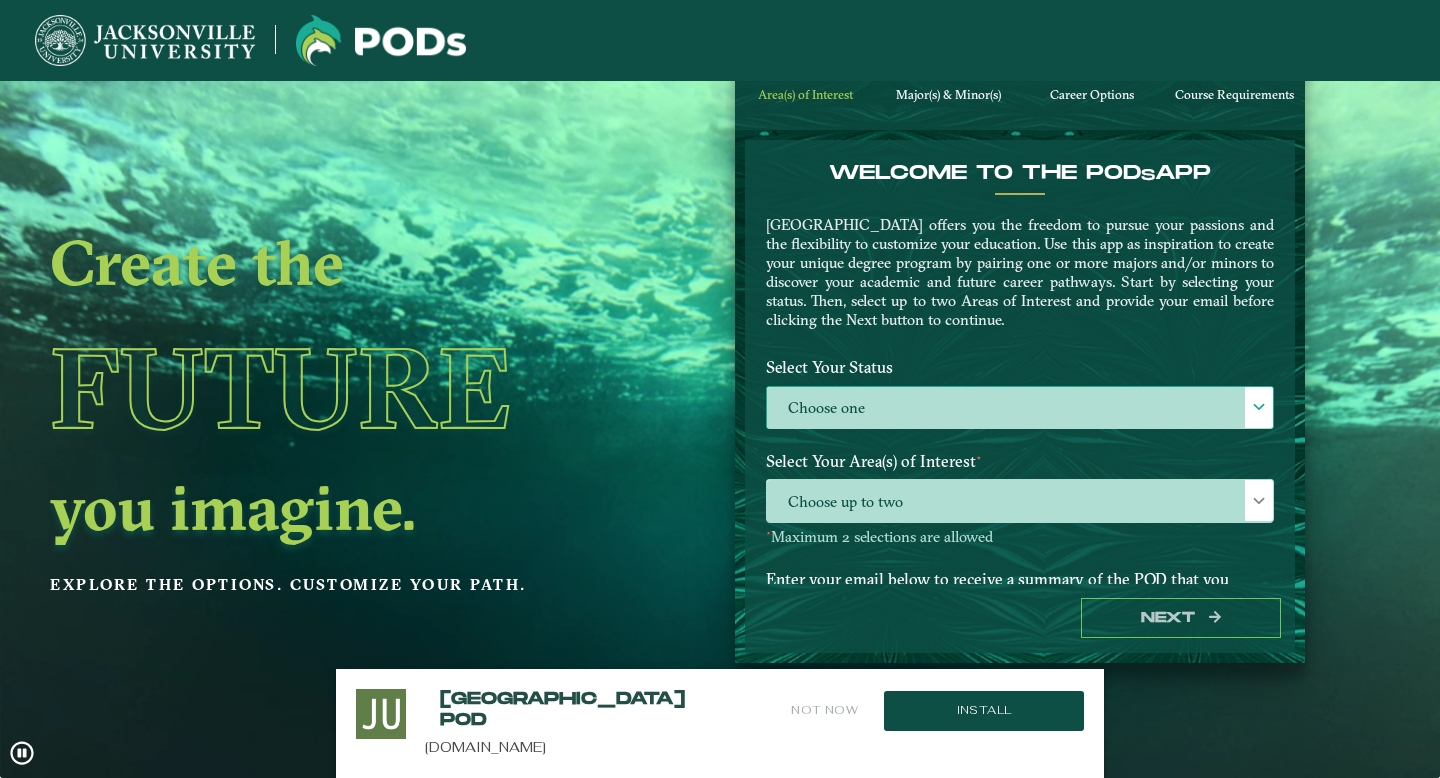 click on "Choose one" 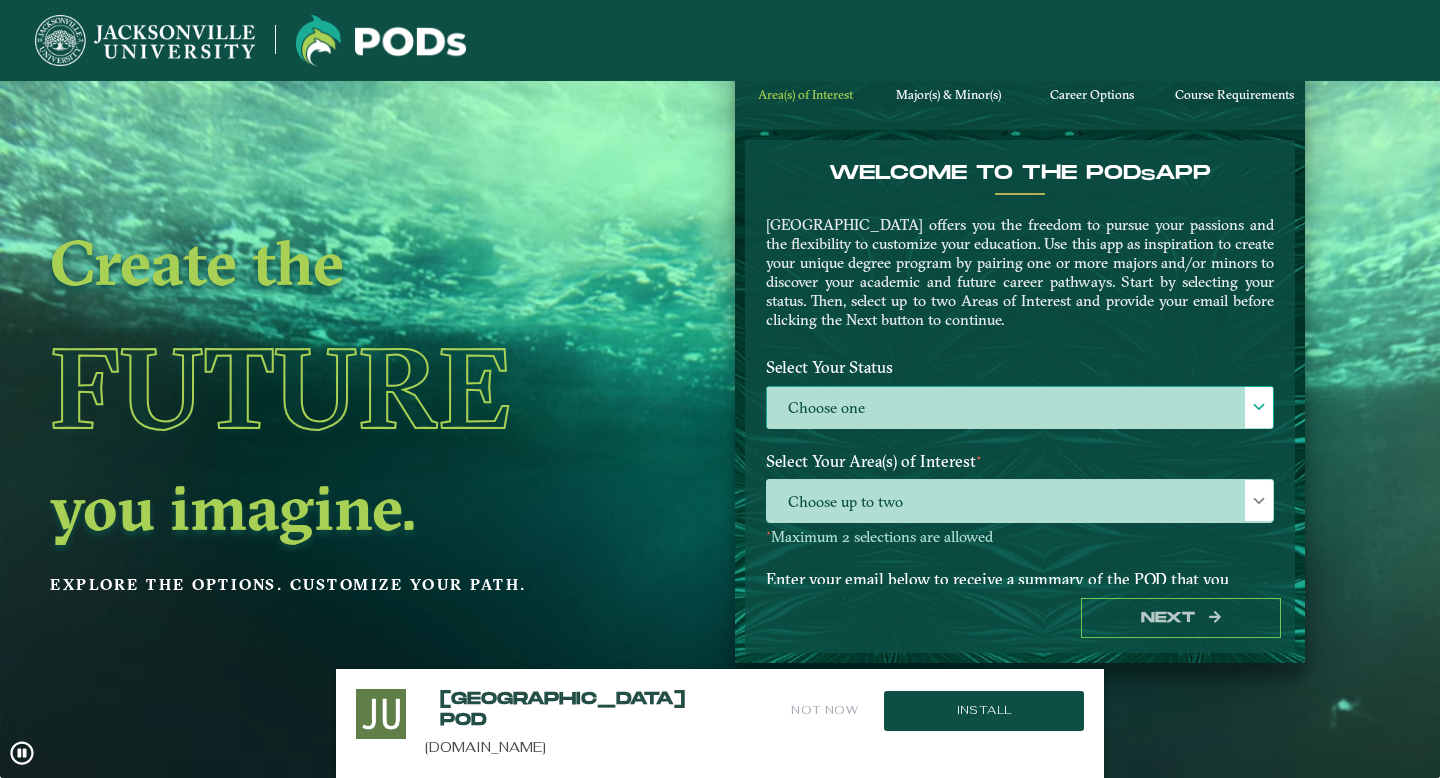 scroll, scrollTop: 11, scrollLeft: 82, axis: both 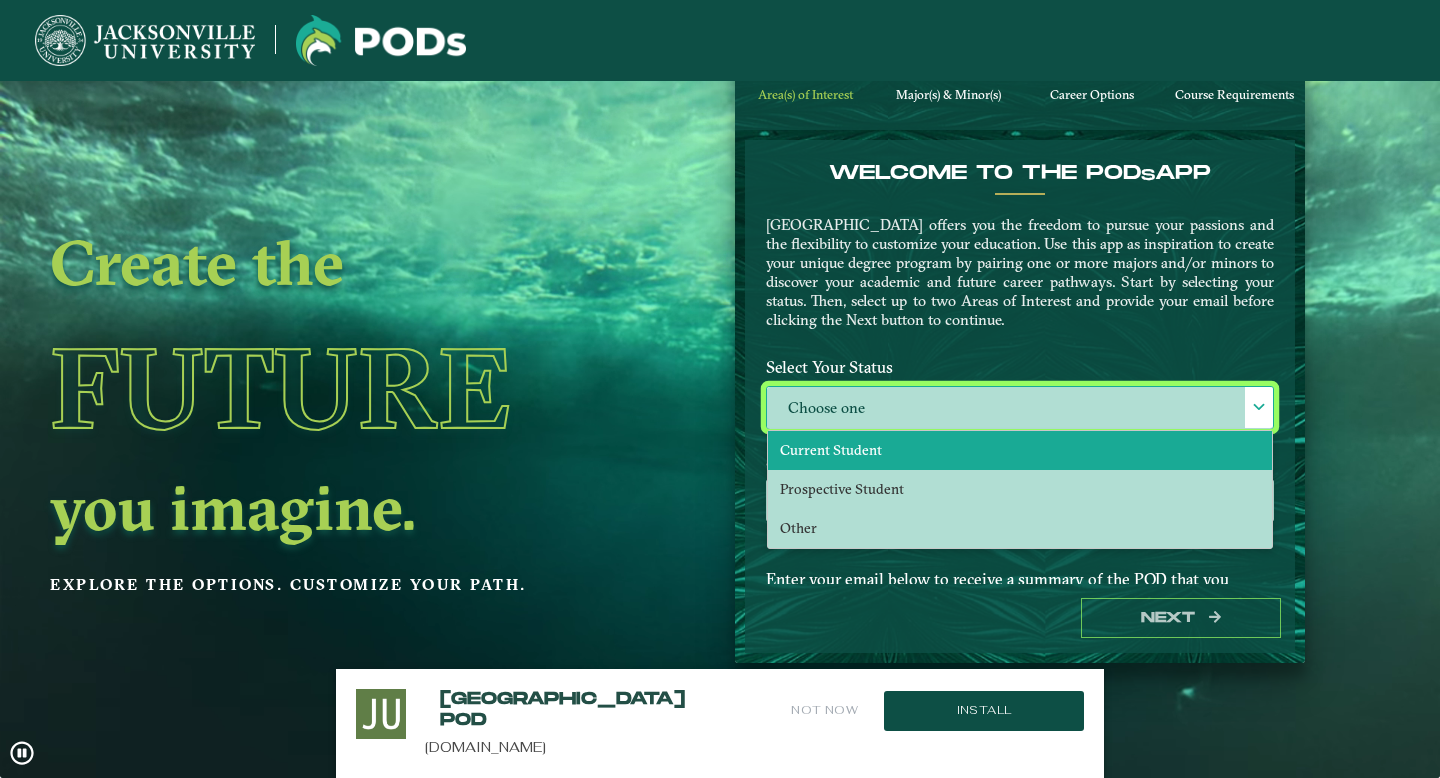 click on "Current Student" 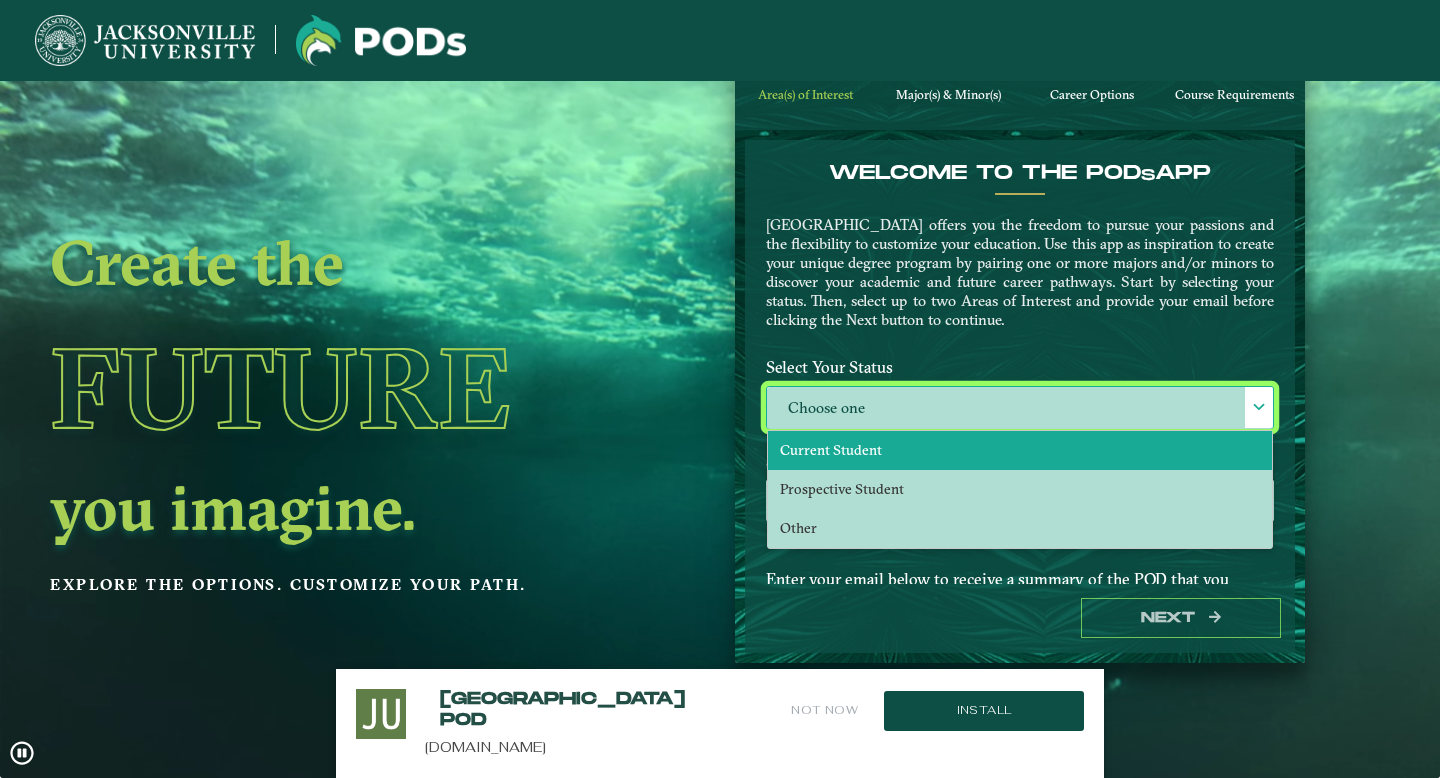 select on "[object Object]" 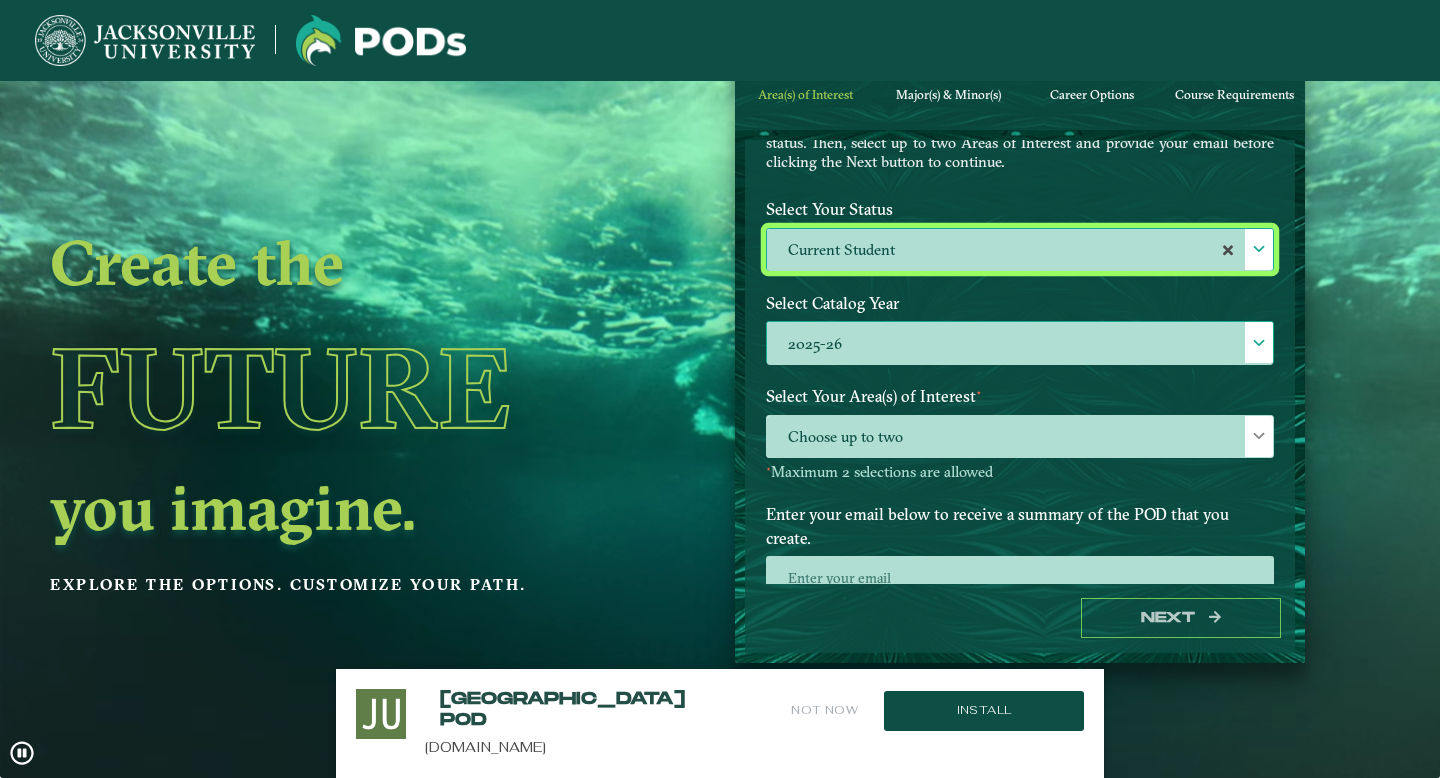 scroll, scrollTop: 195, scrollLeft: 0, axis: vertical 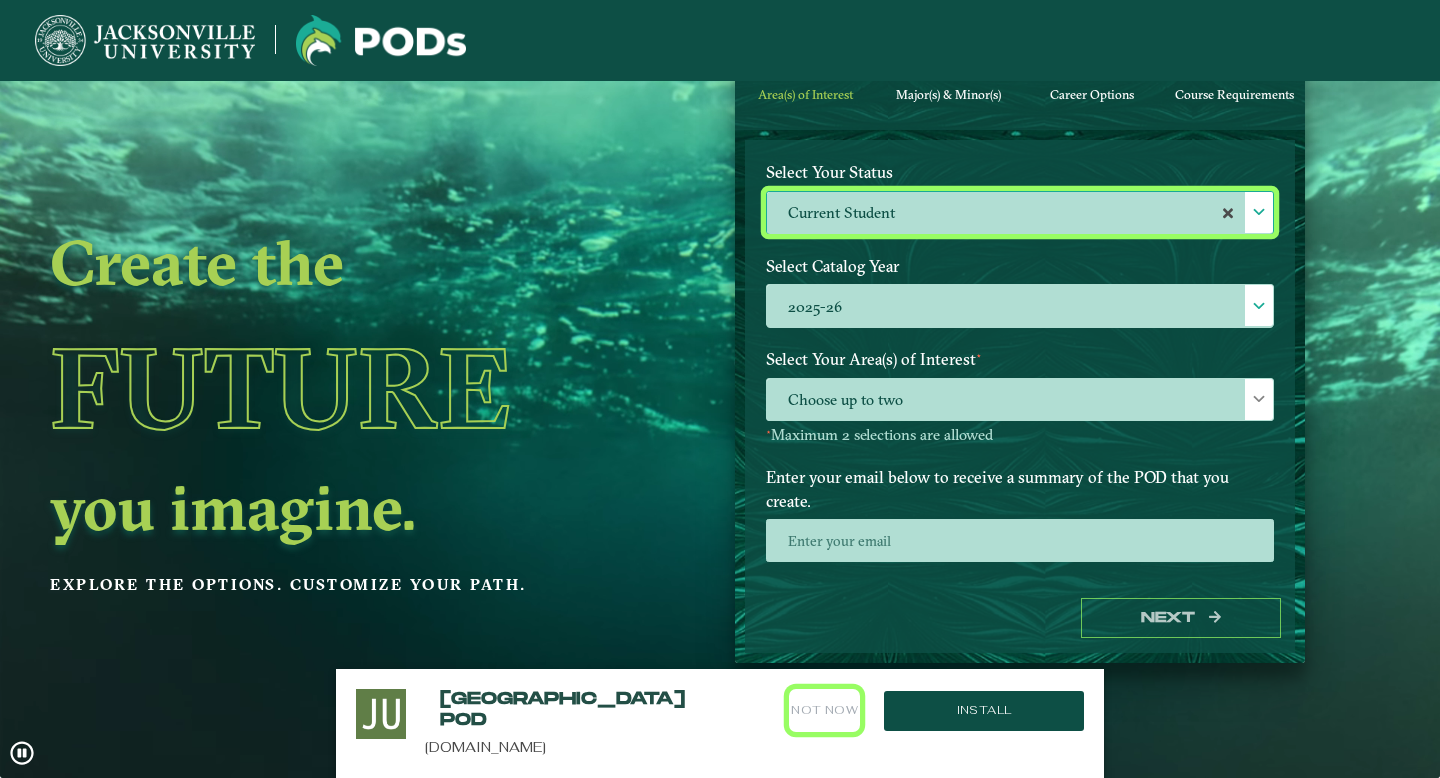 click on "Not Now" at bounding box center [824, 710] 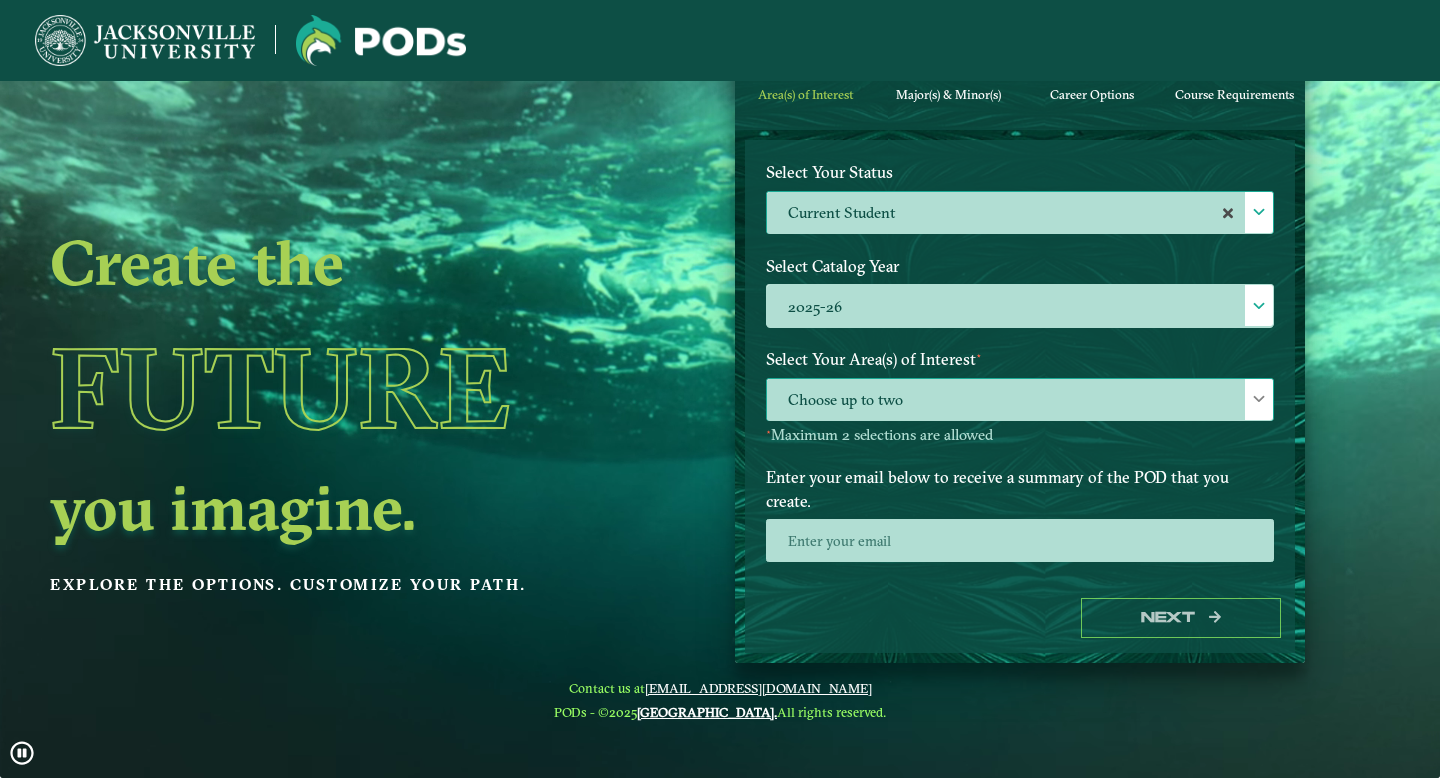 click on "Choose up to two" 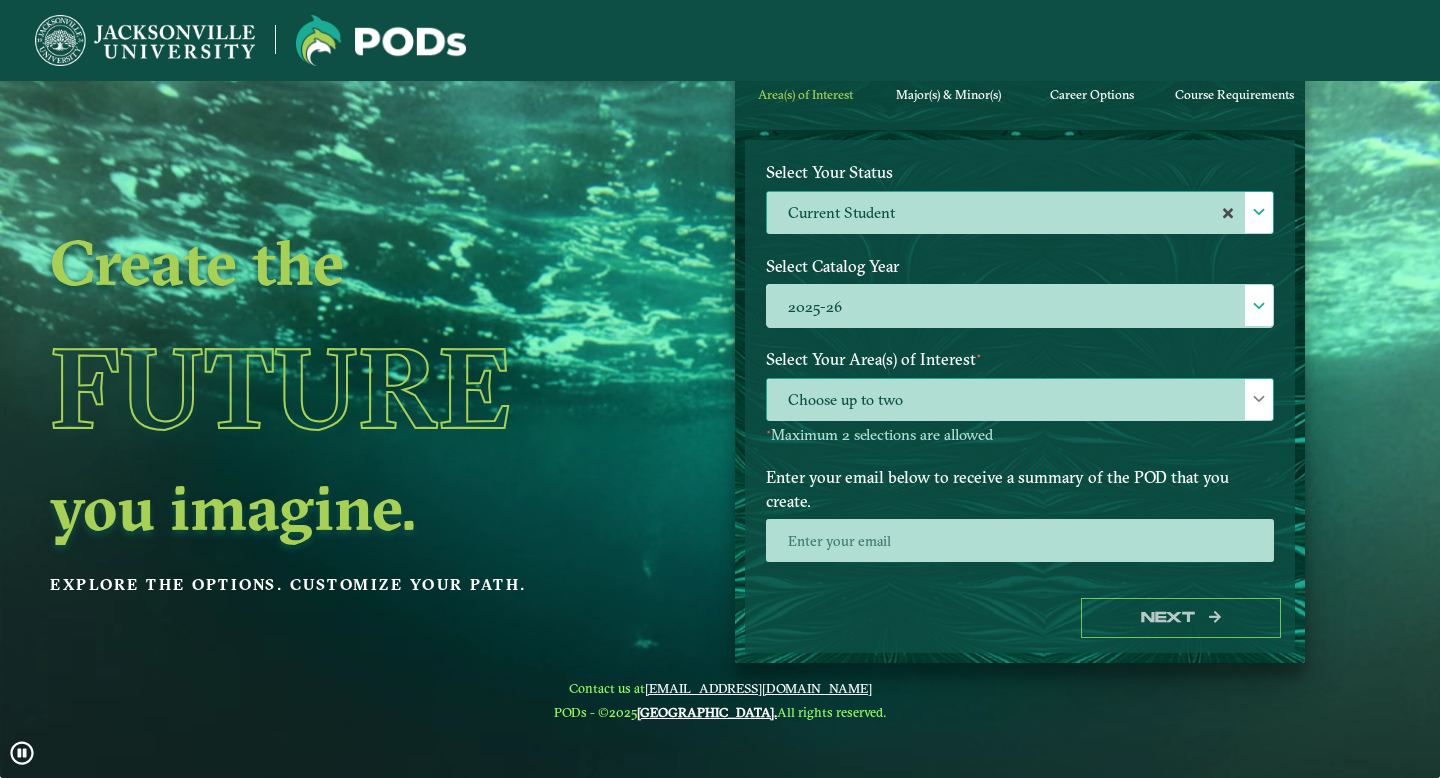 scroll, scrollTop: 11, scrollLeft: 82, axis: both 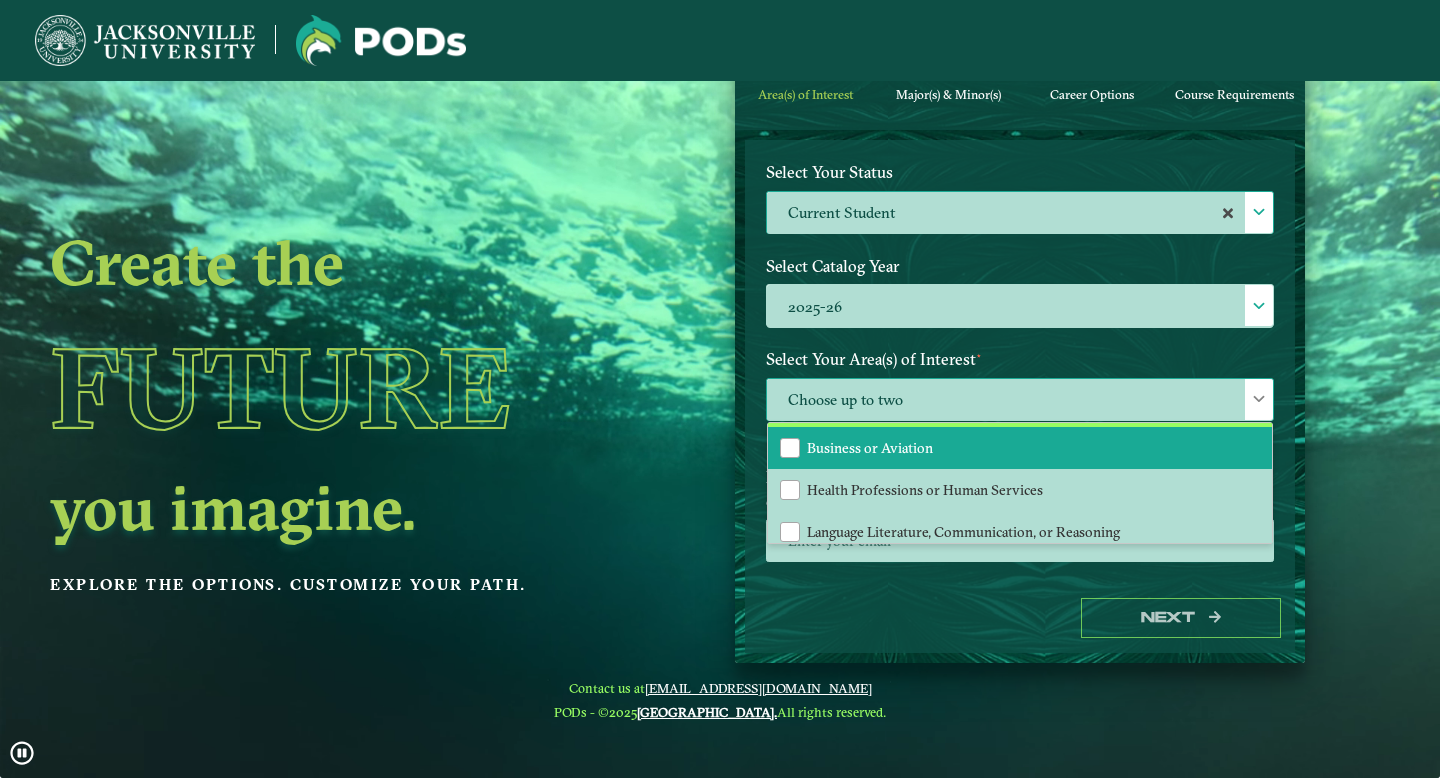 click on "Business or Aviation" 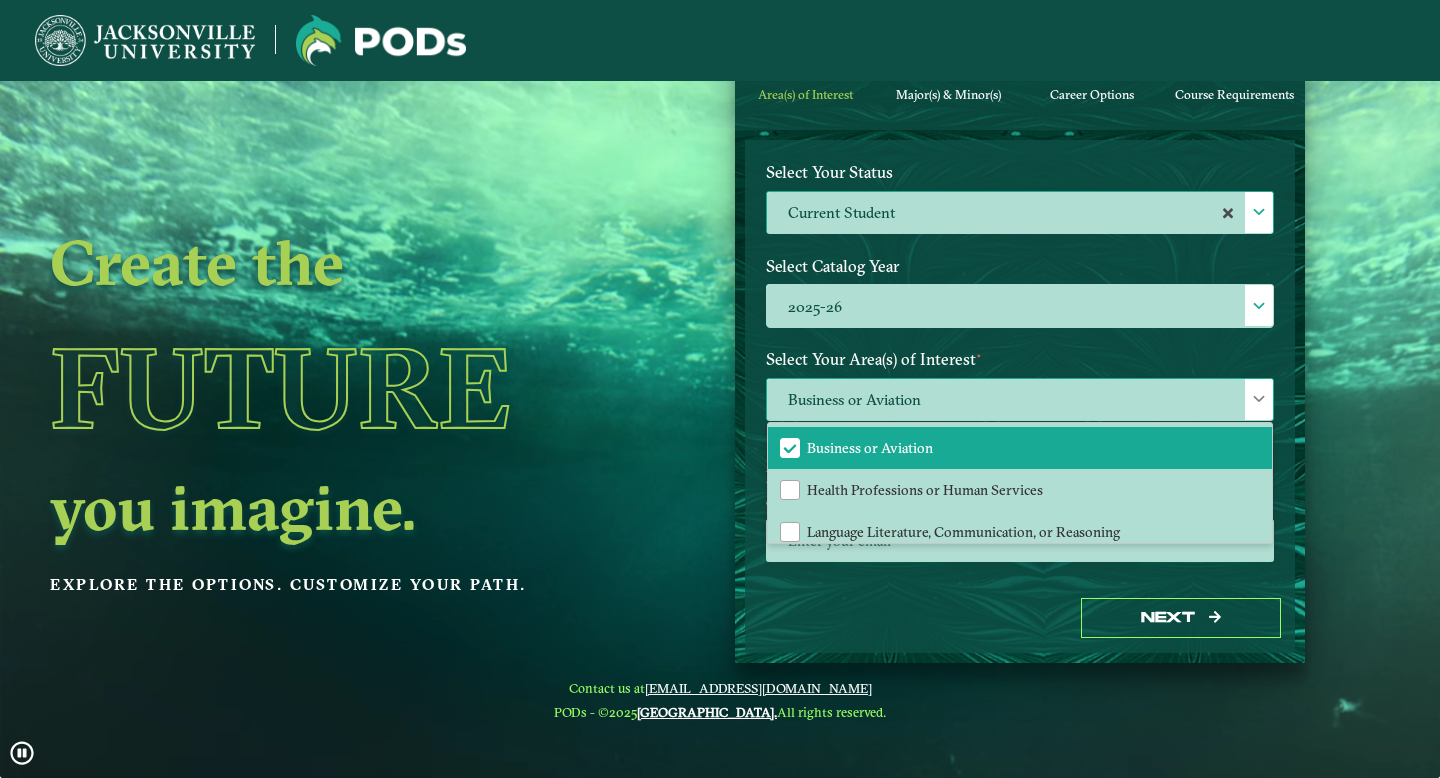 click on "Business or Aviation" 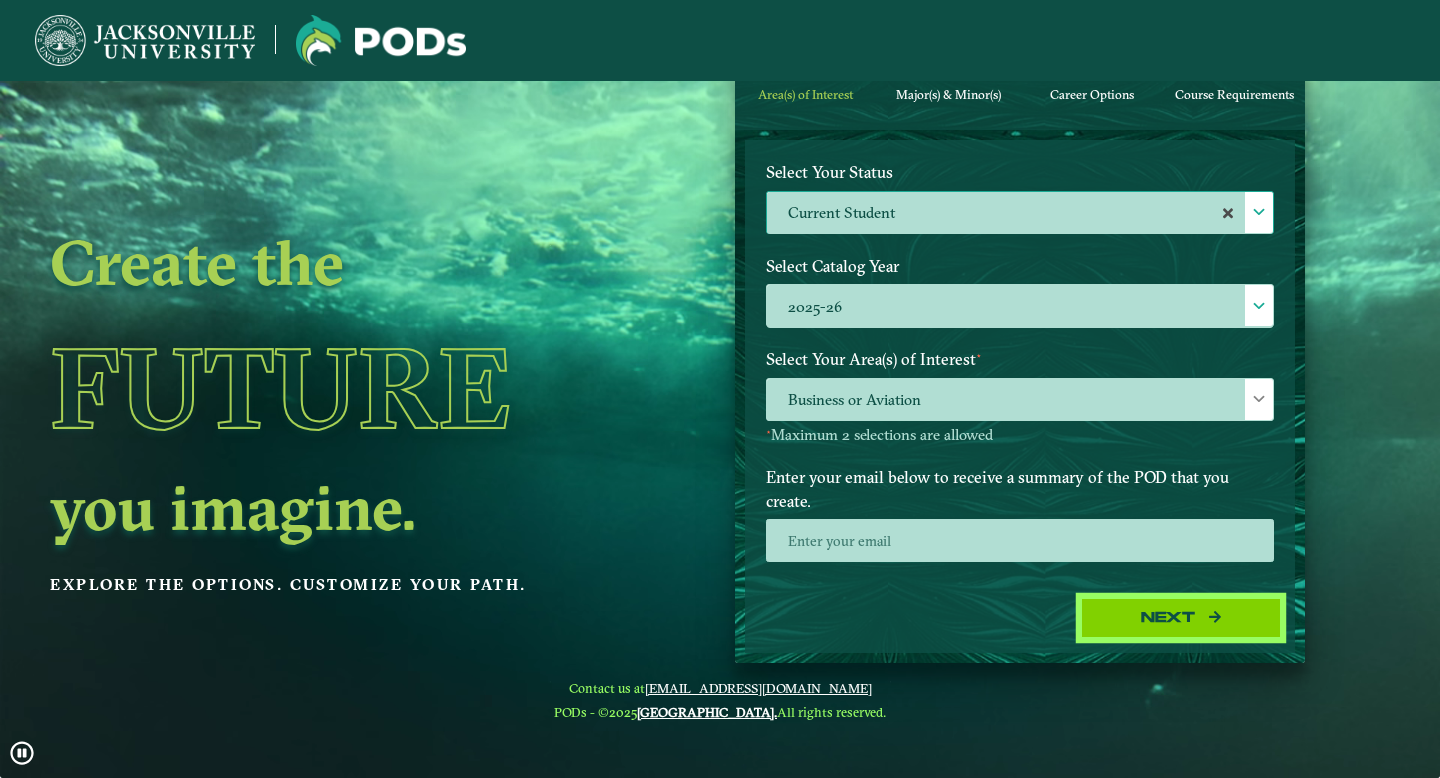 click on "Next" 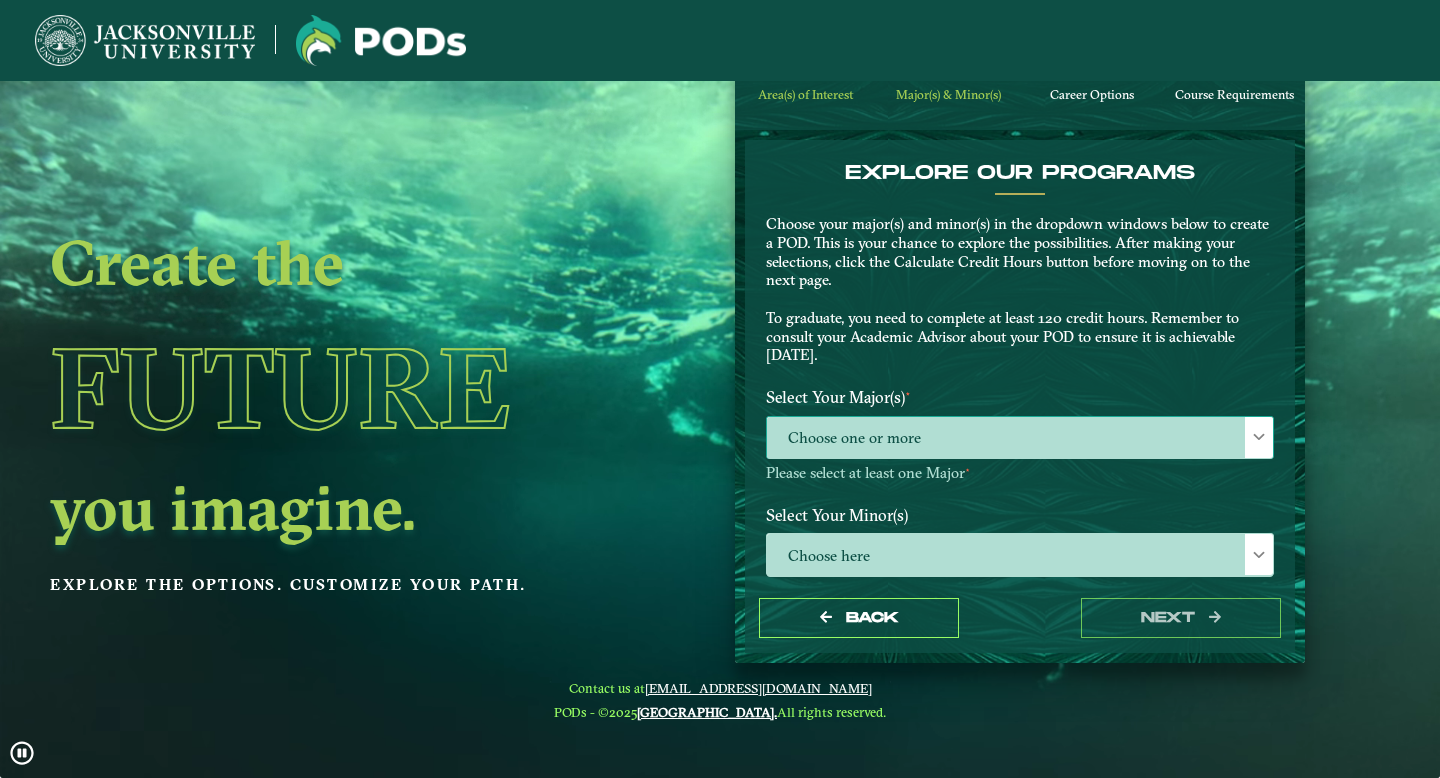 click on "Choose one or more" 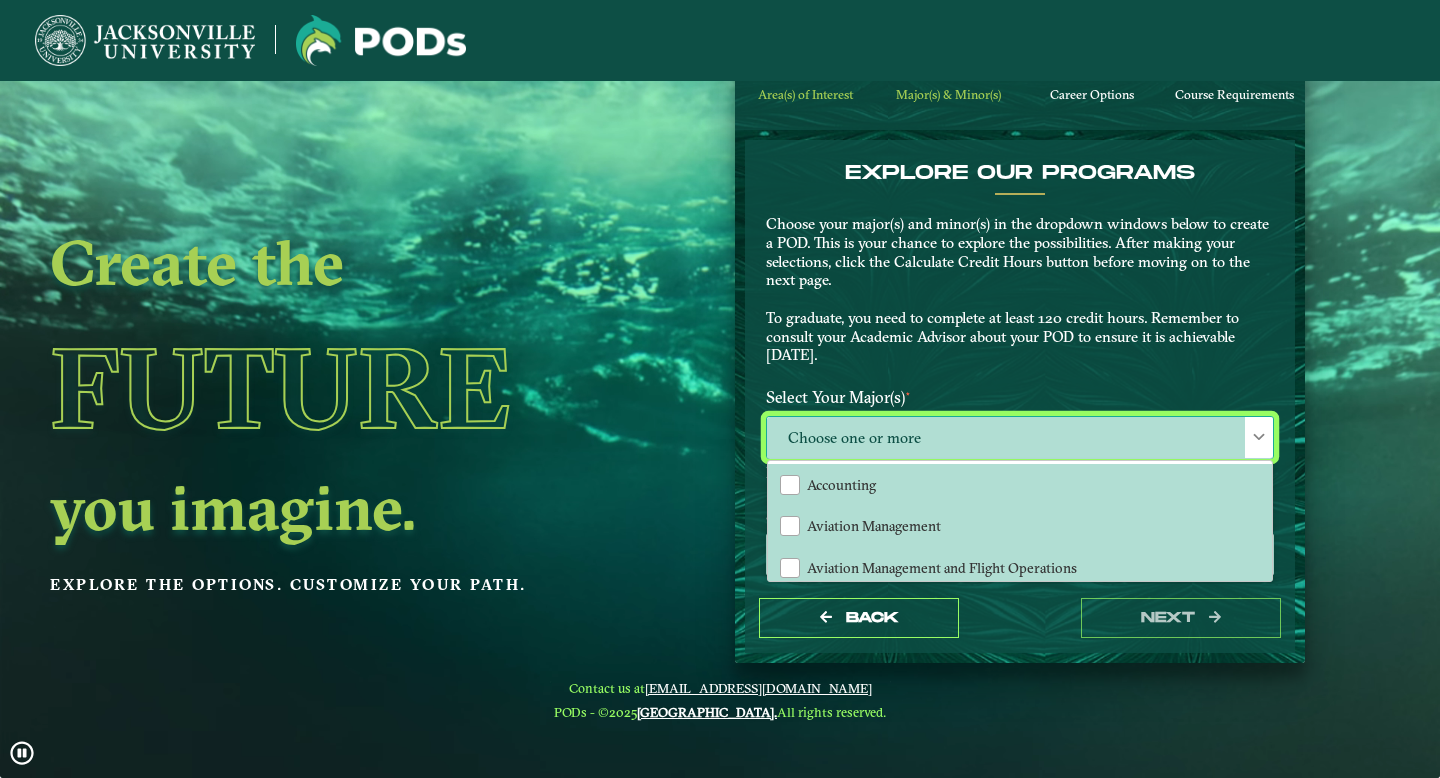 scroll, scrollTop: 11, scrollLeft: 82, axis: both 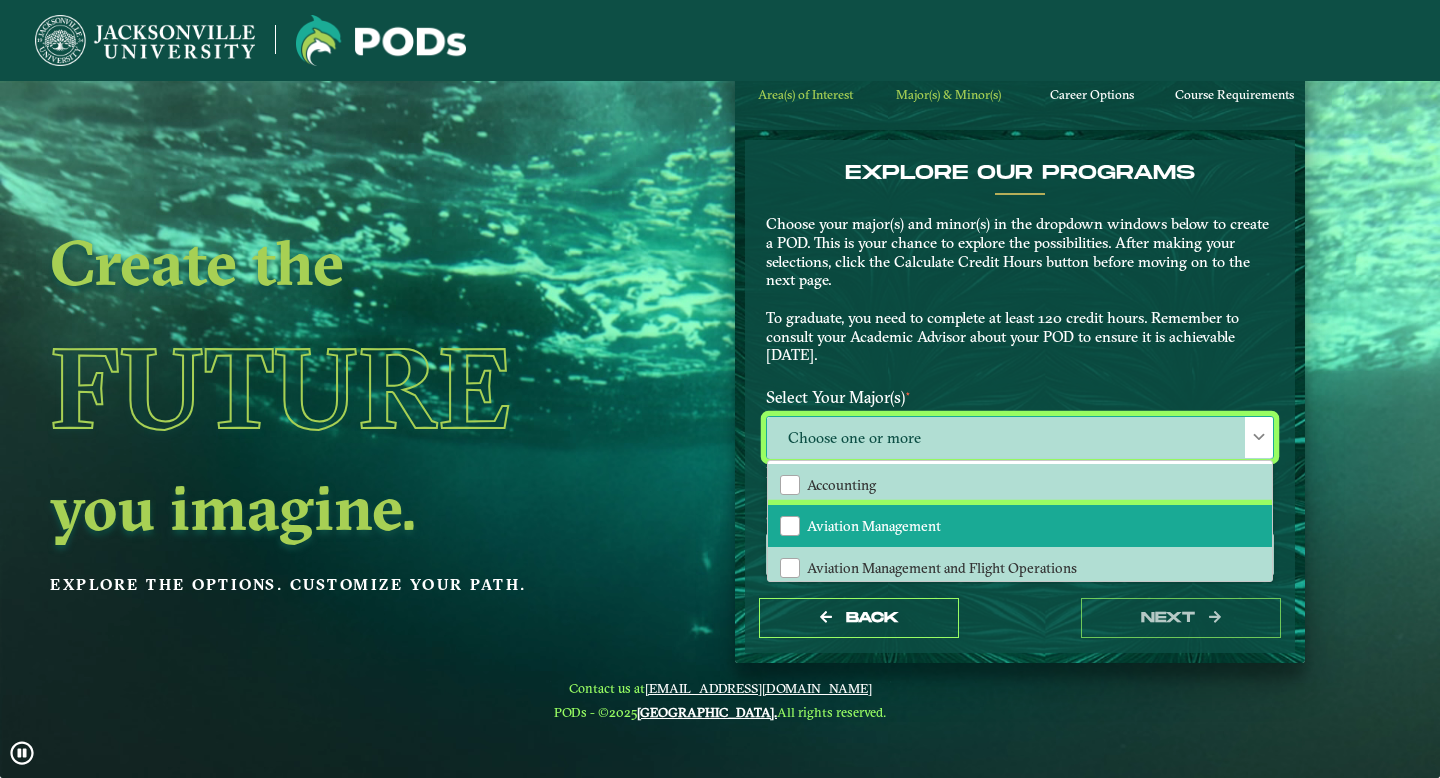 click on "Aviation Management" 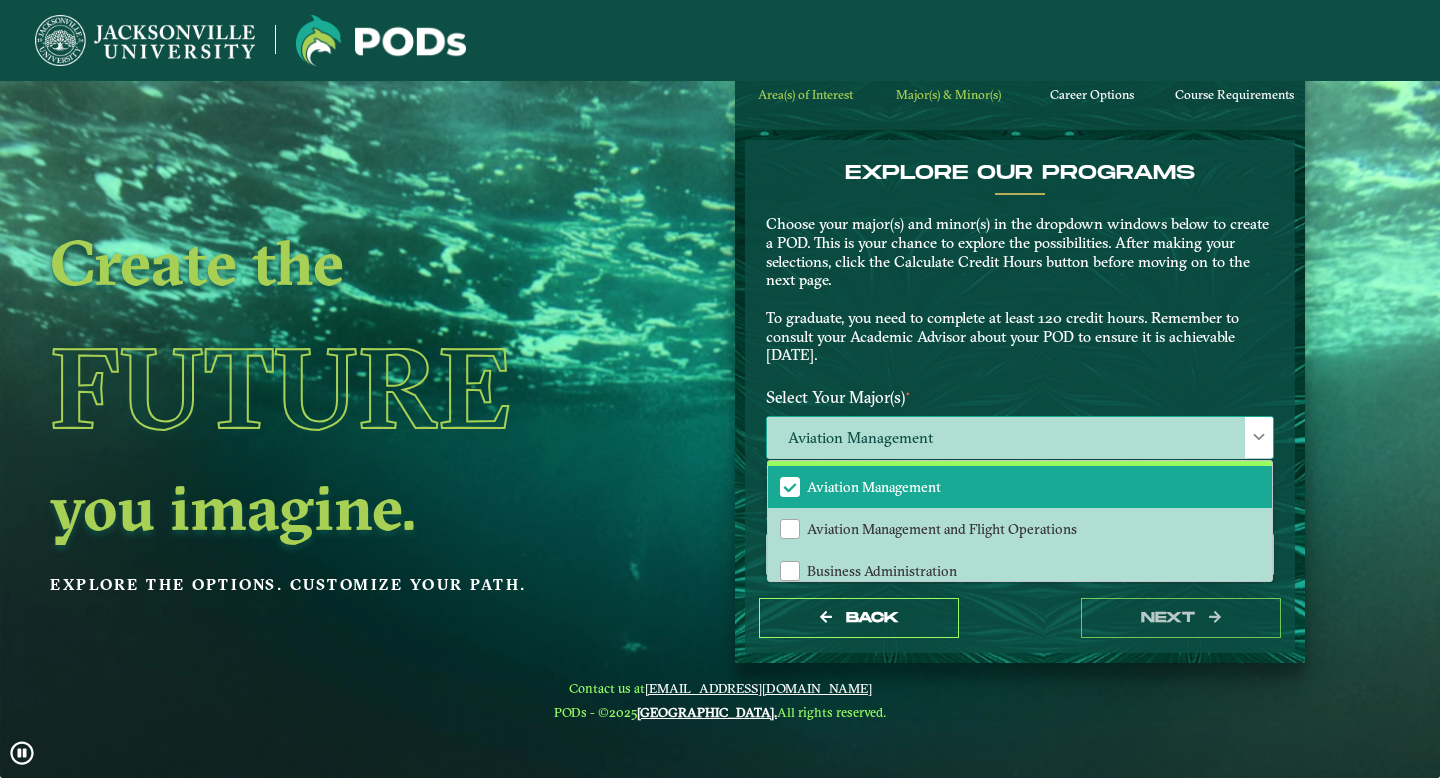 scroll, scrollTop: 63, scrollLeft: 0, axis: vertical 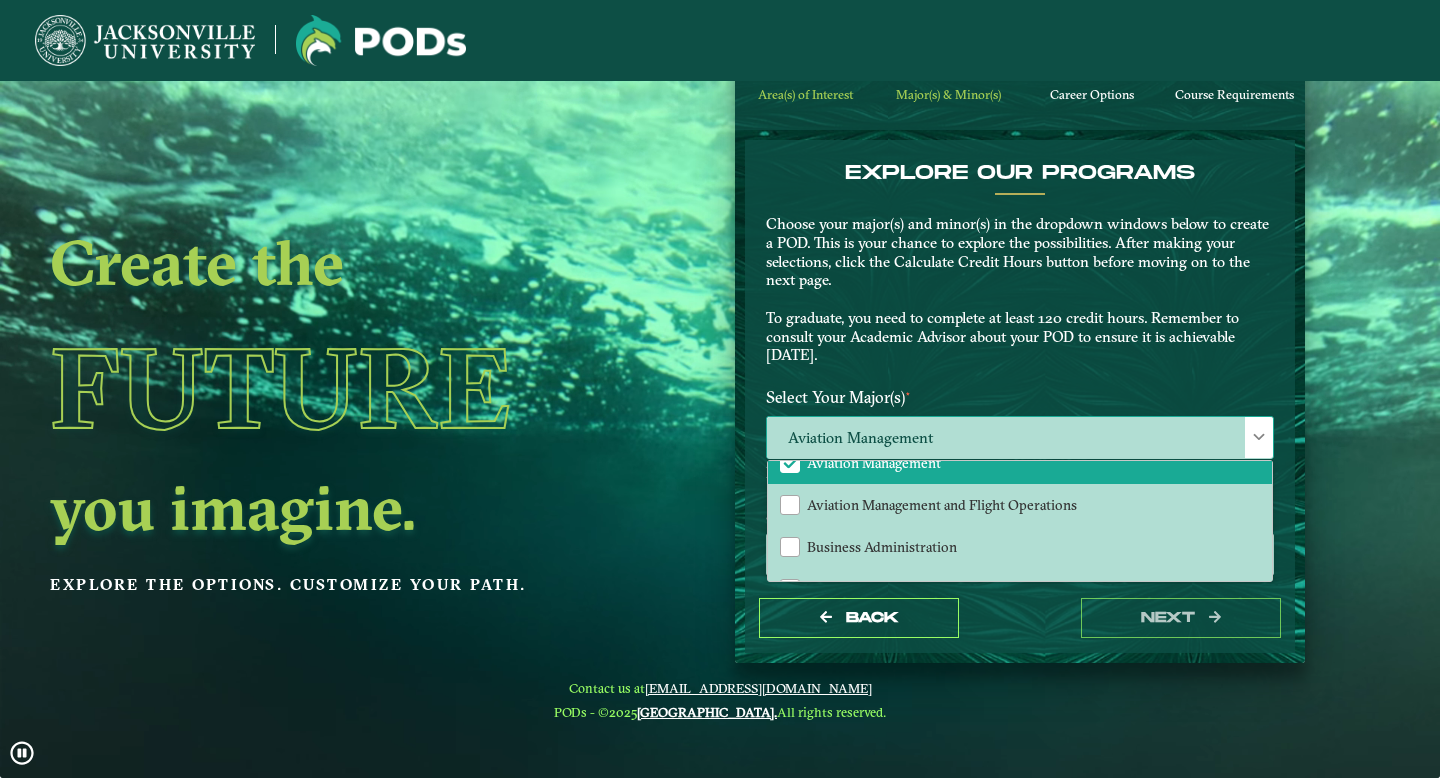 click on "Aviation Management" 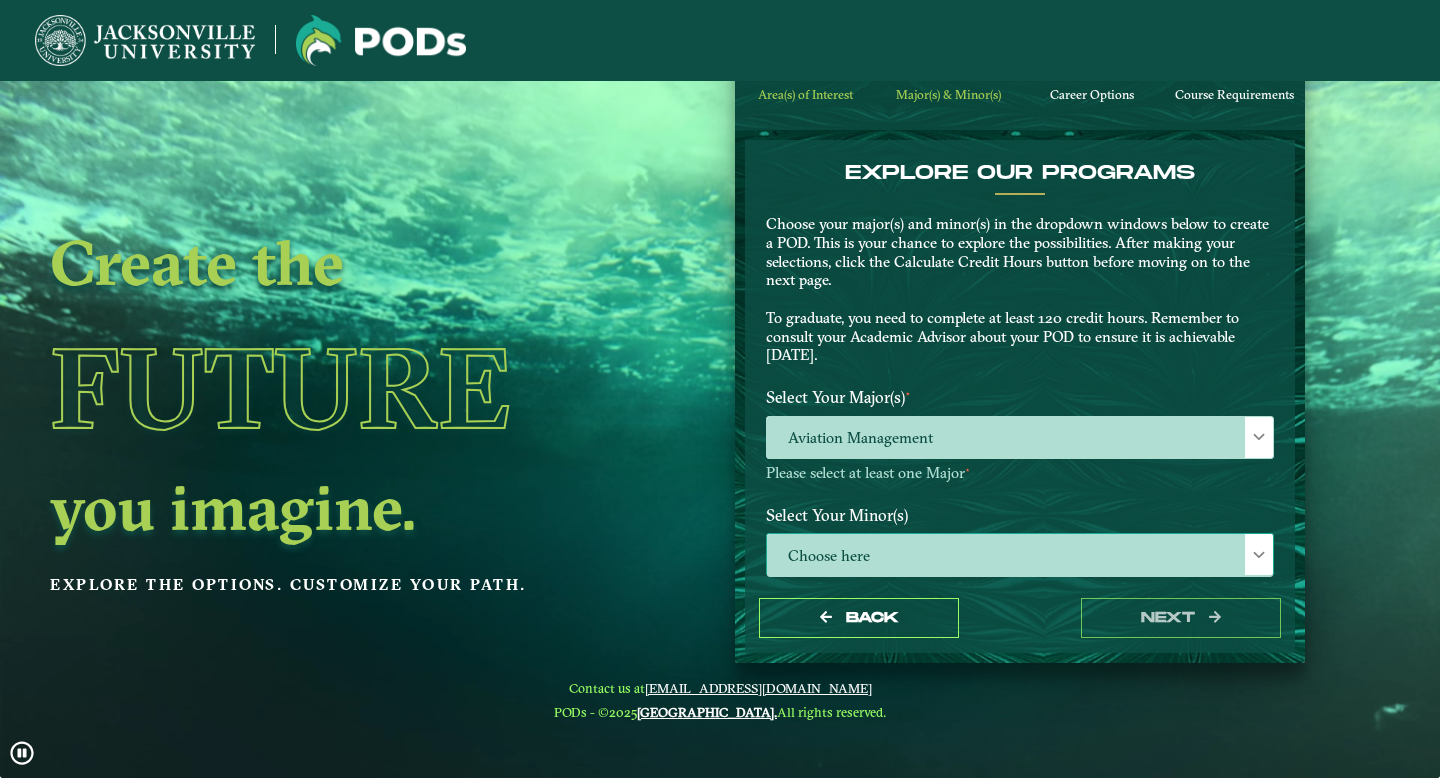 click on "Choose here" 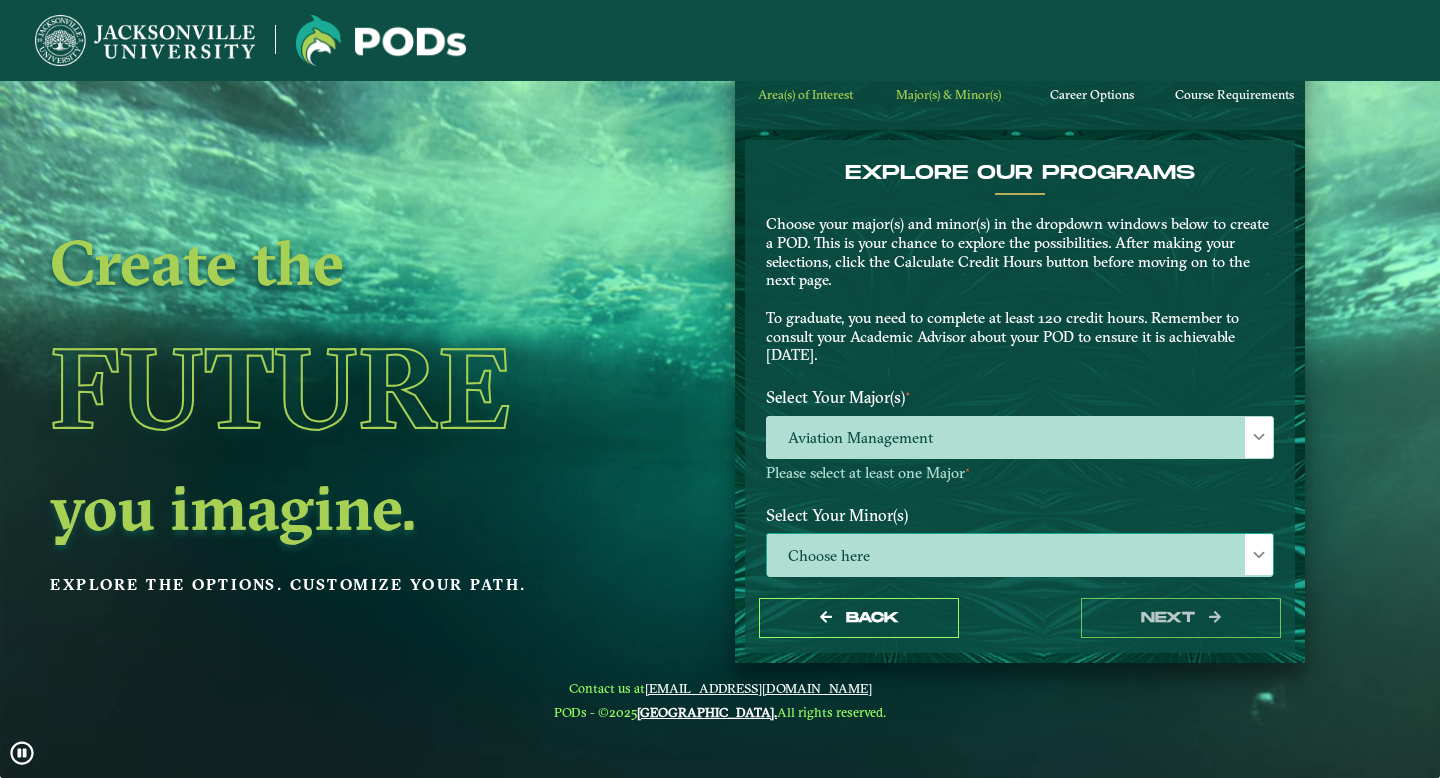 scroll, scrollTop: 11, scrollLeft: 82, axis: both 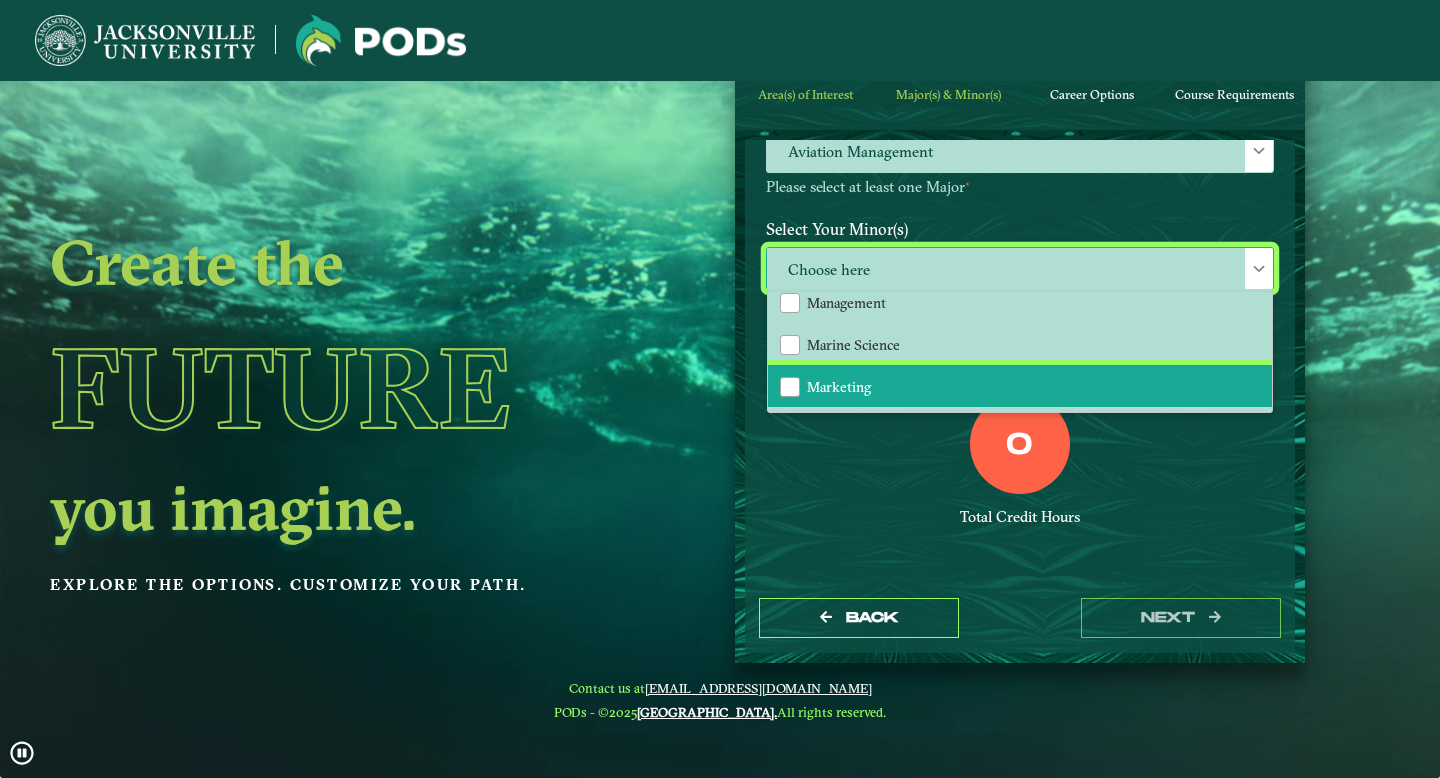 click on "Marketing" 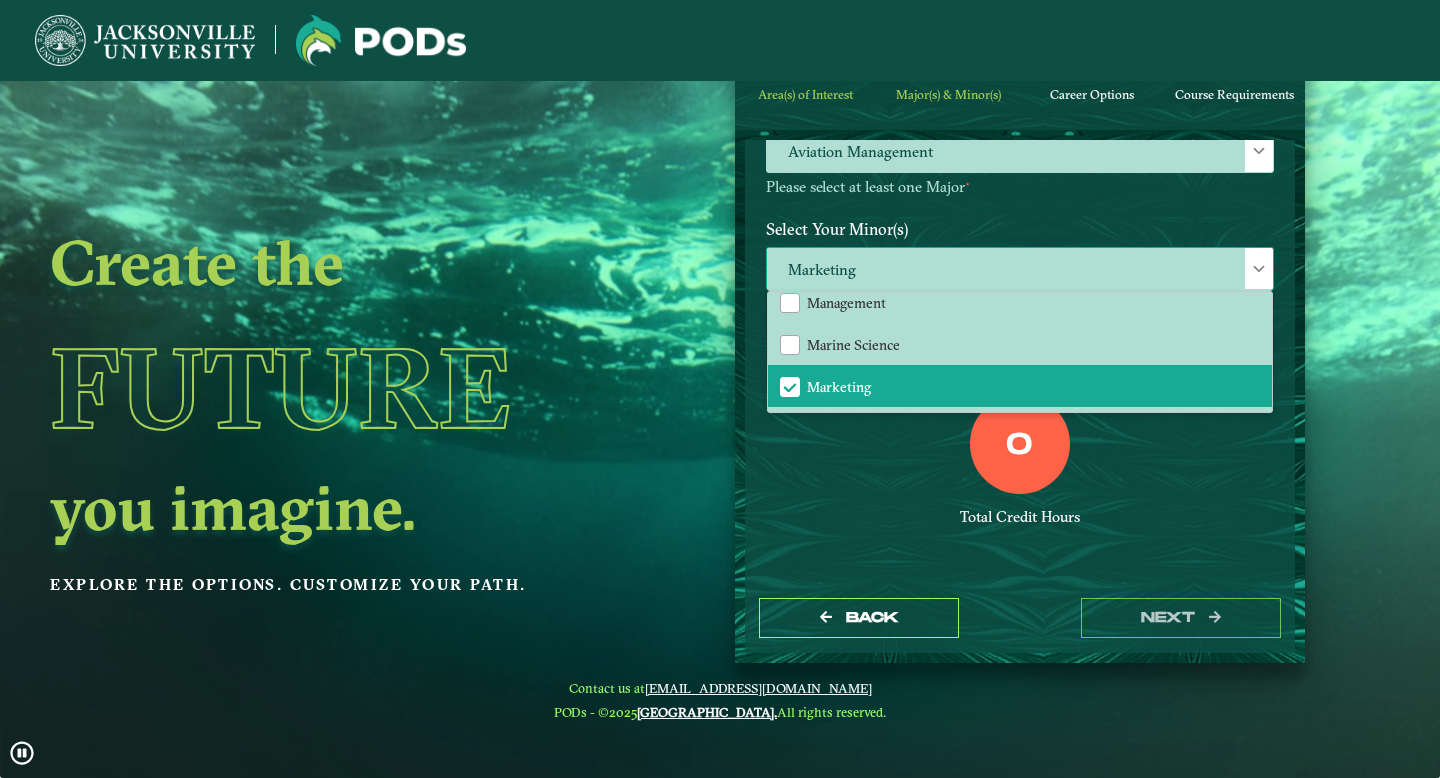 click on "Marketing" 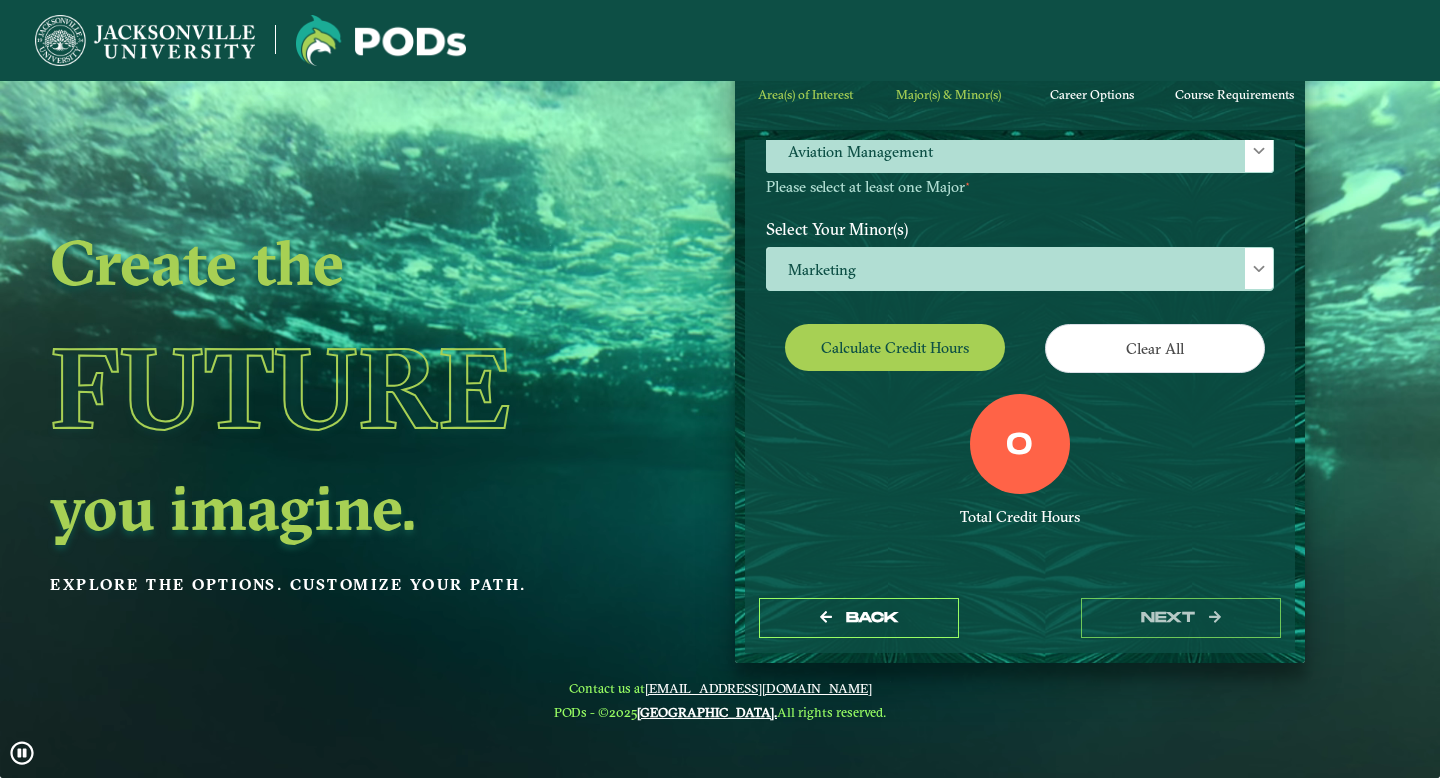 click on "Calculate credit hours" 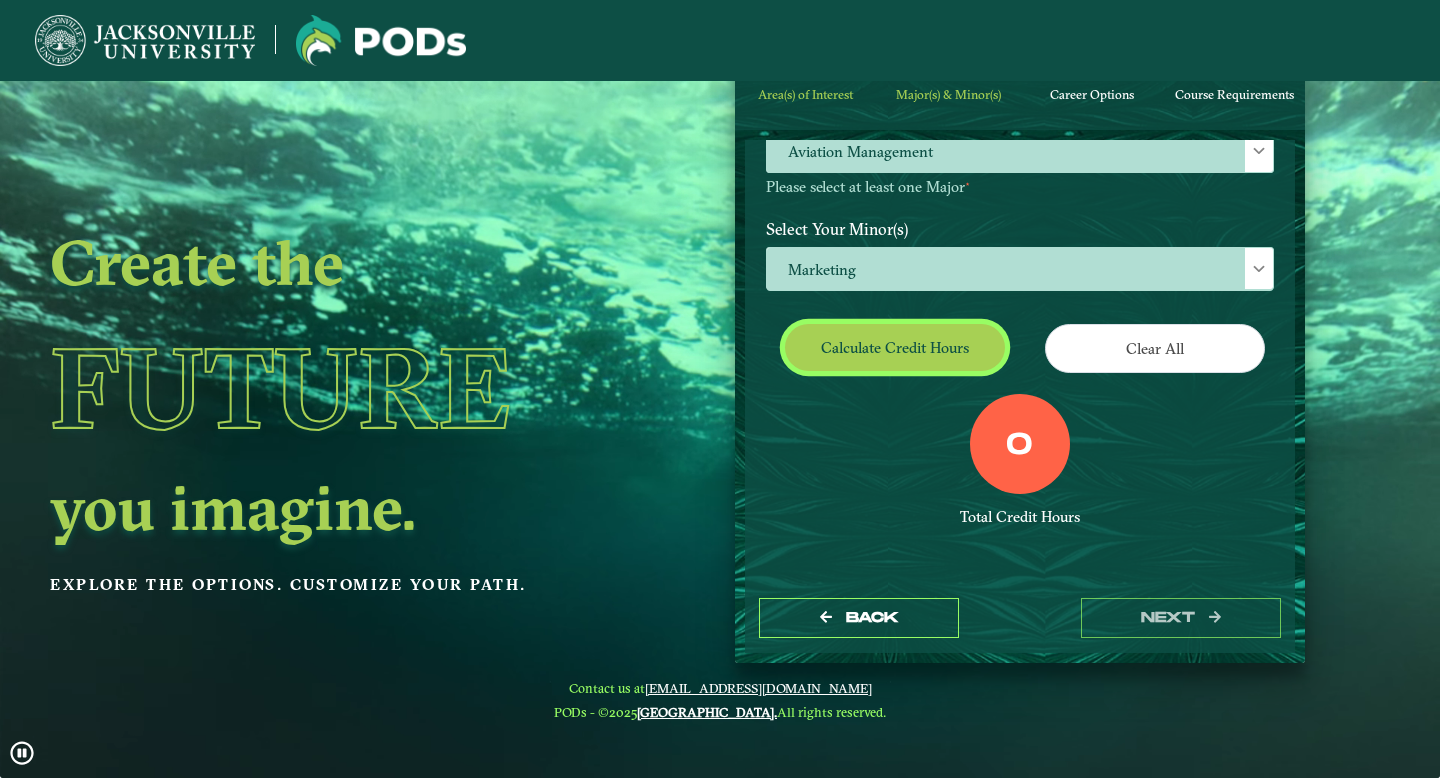 click on "Calculate credit hours" 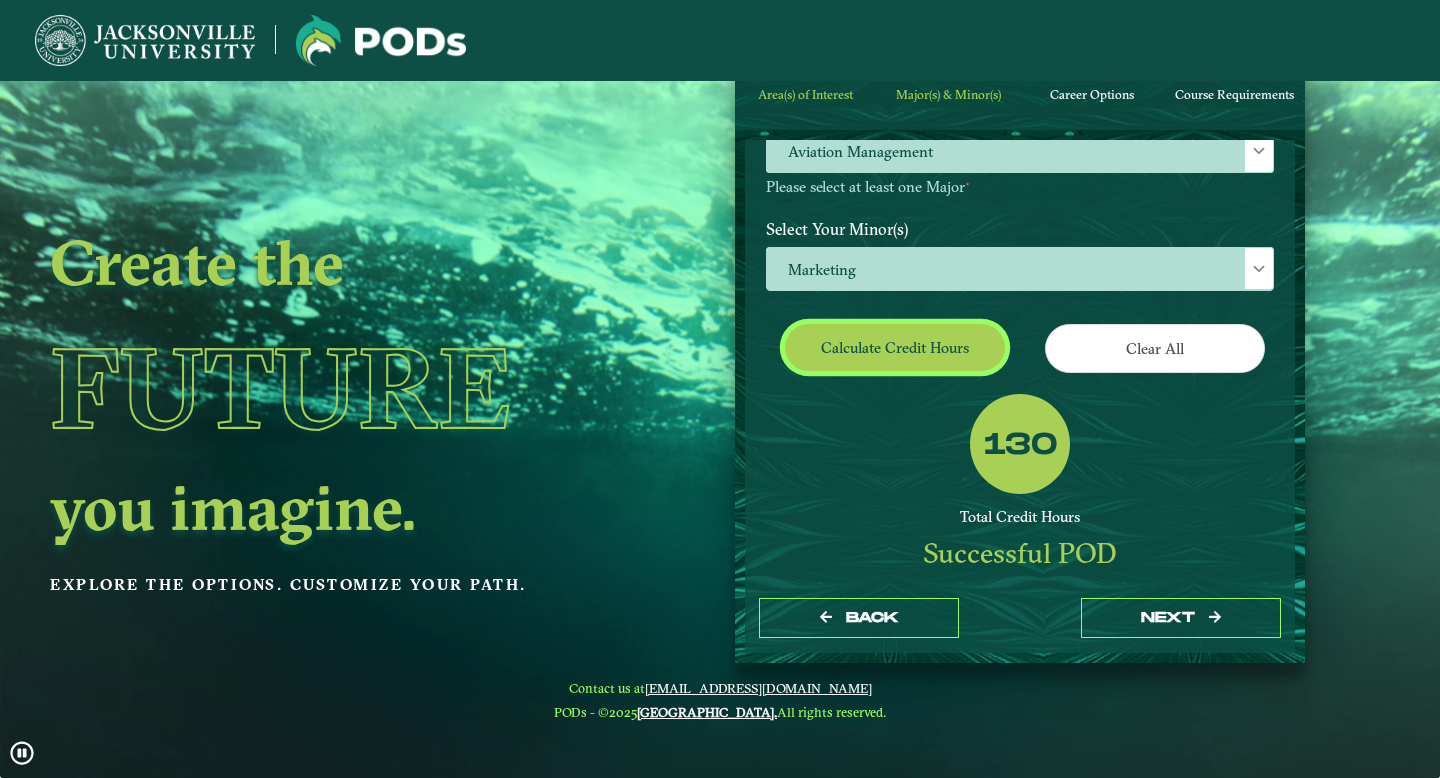scroll, scrollTop: 0, scrollLeft: 0, axis: both 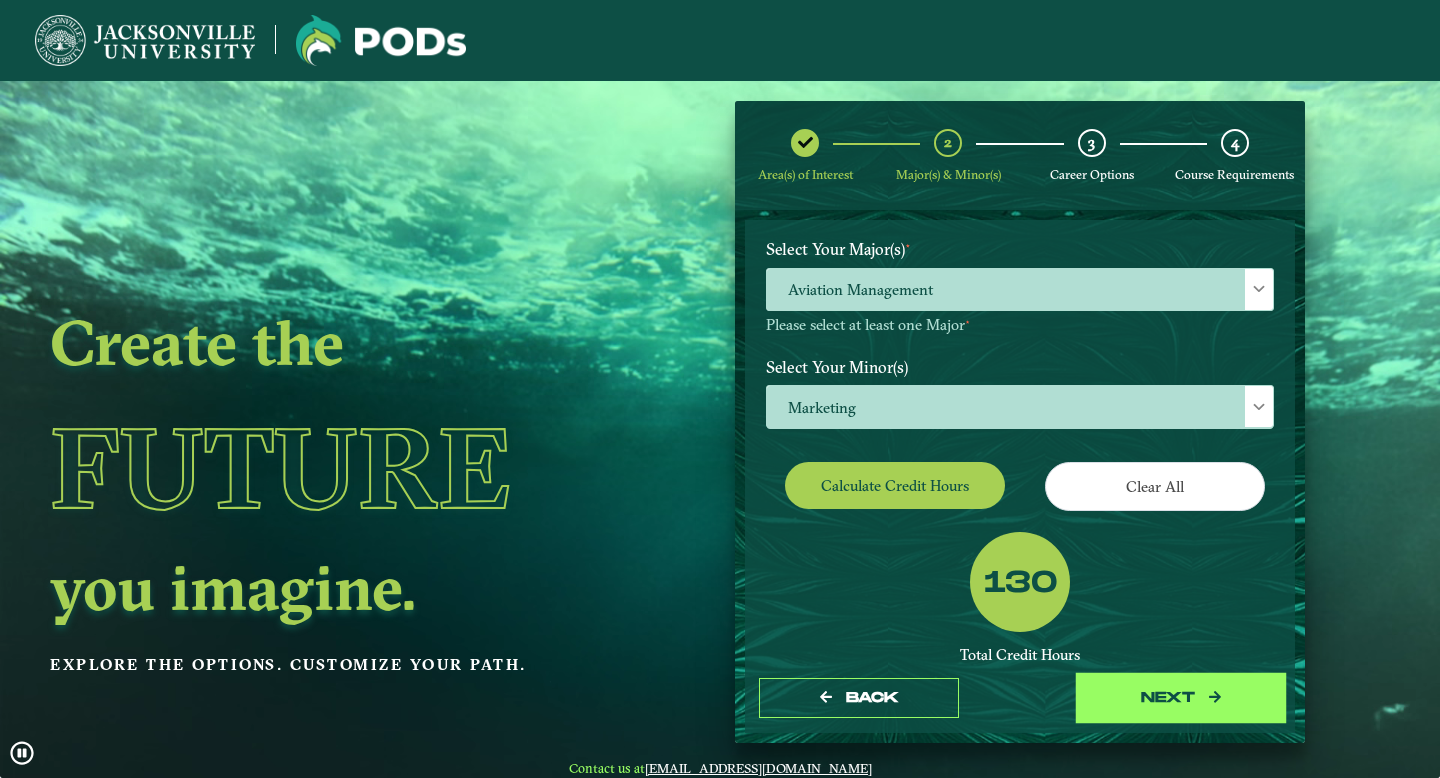 click on "next" 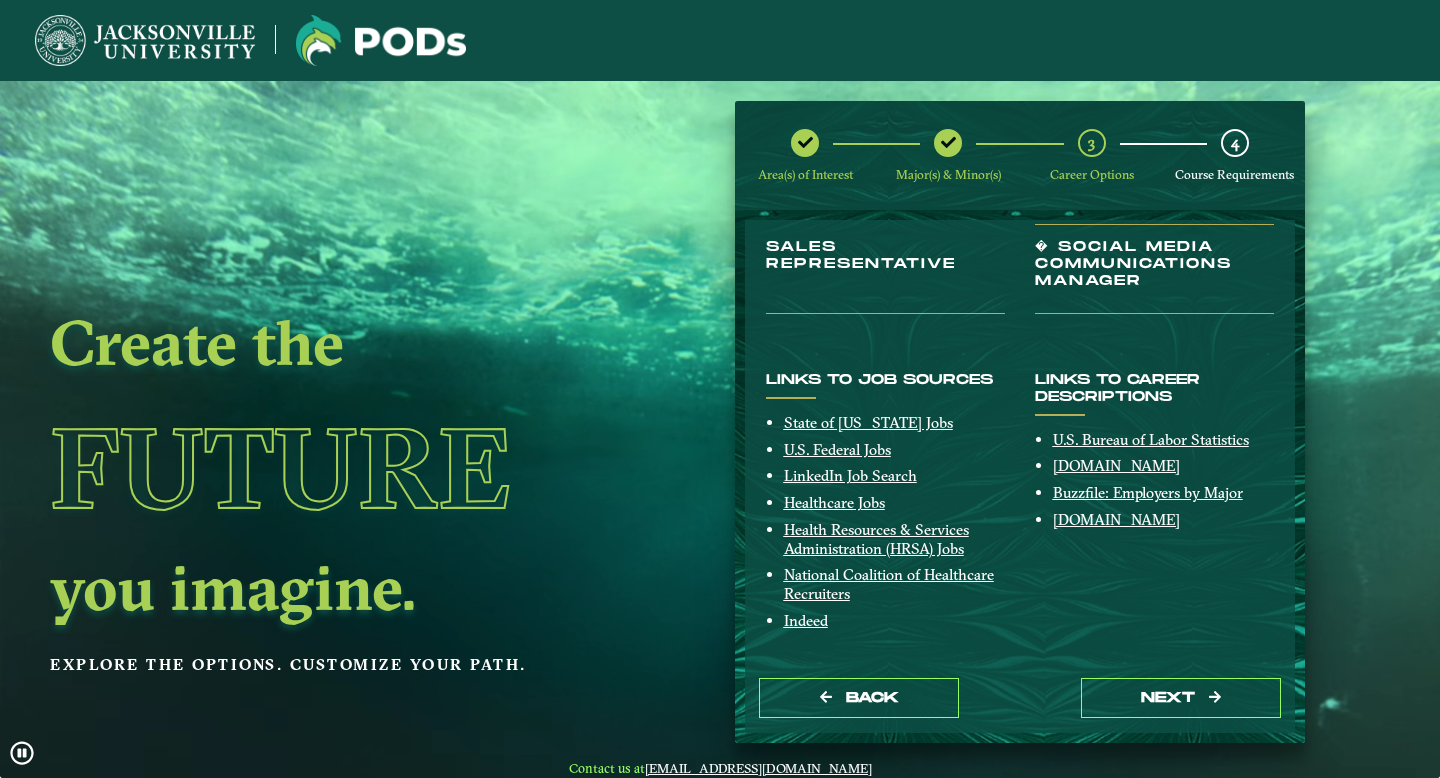 scroll, scrollTop: 405, scrollLeft: 0, axis: vertical 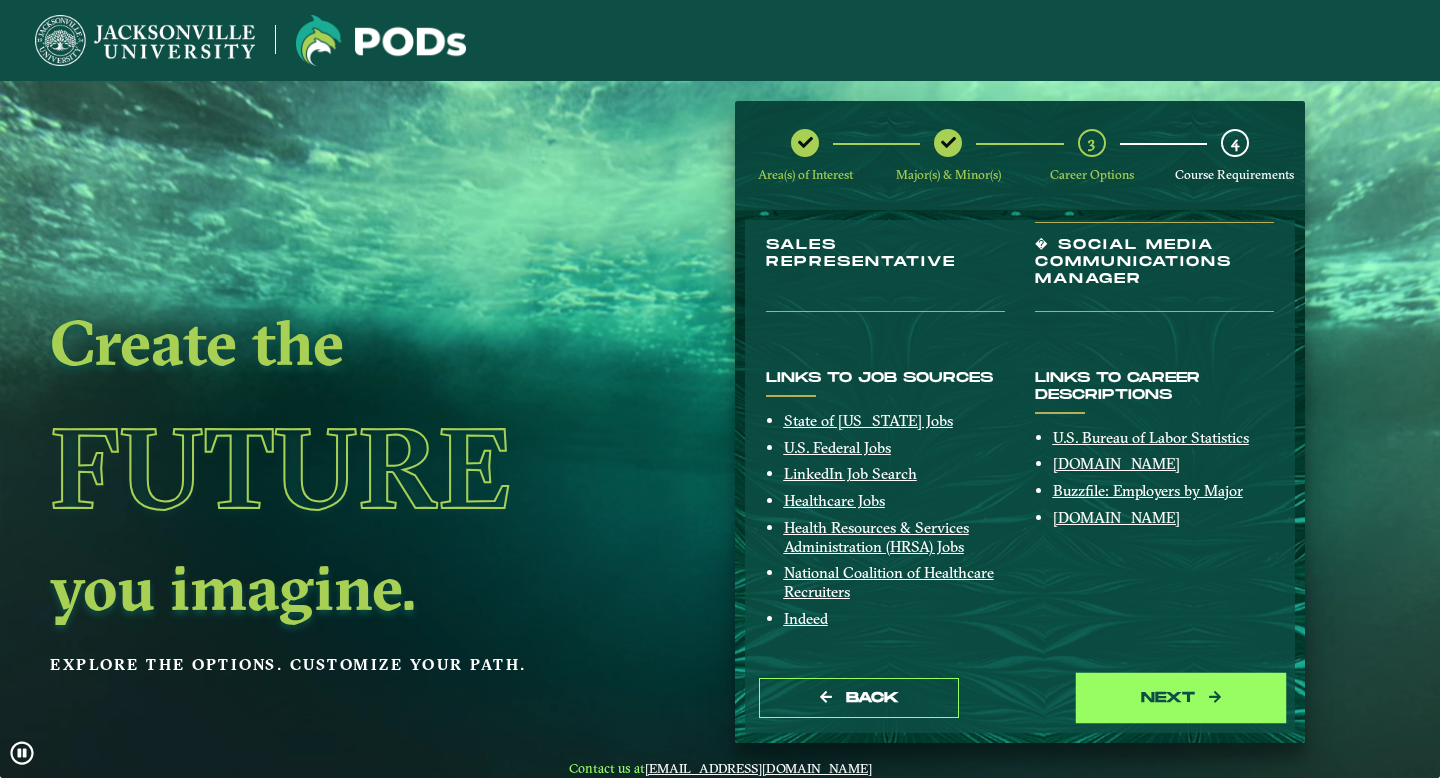 click on "next" 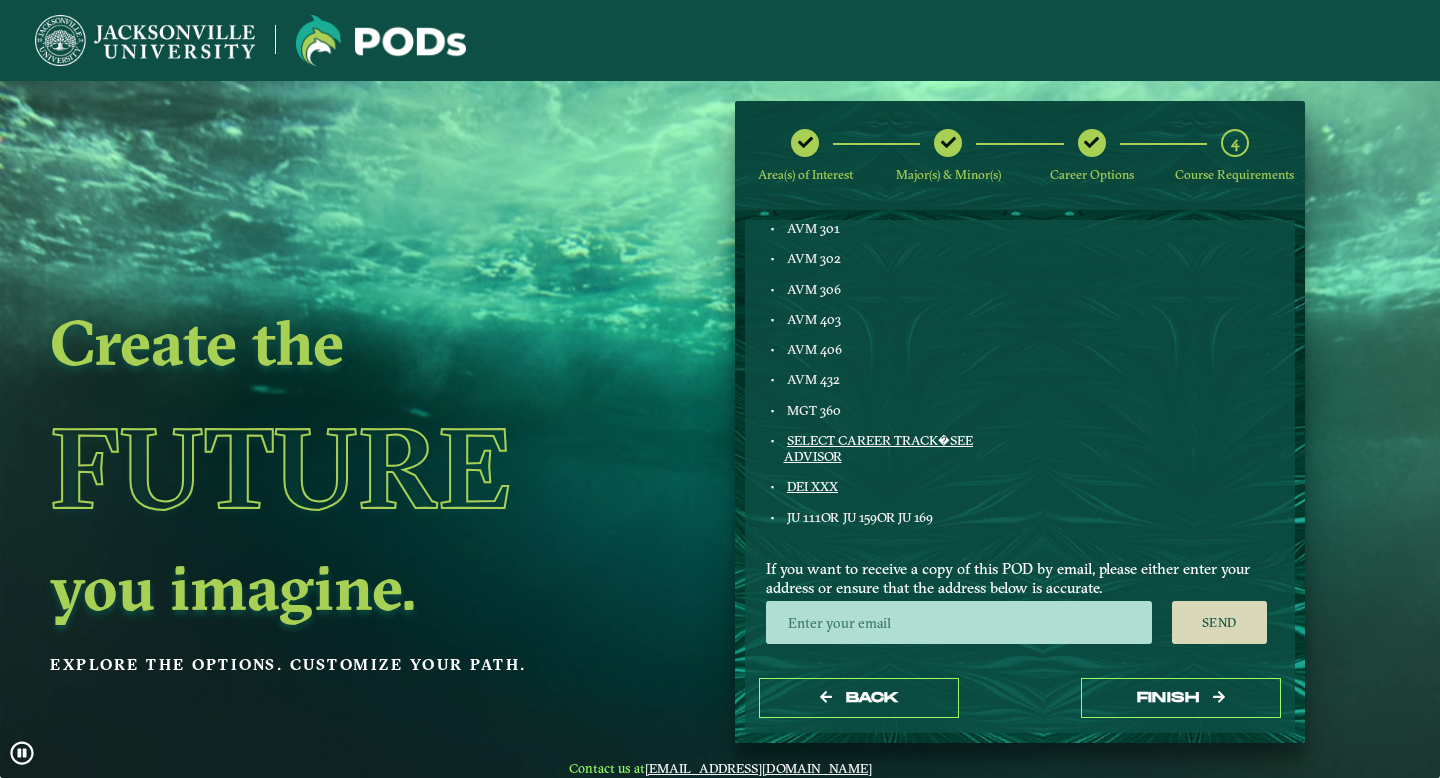 scroll, scrollTop: 0, scrollLeft: 0, axis: both 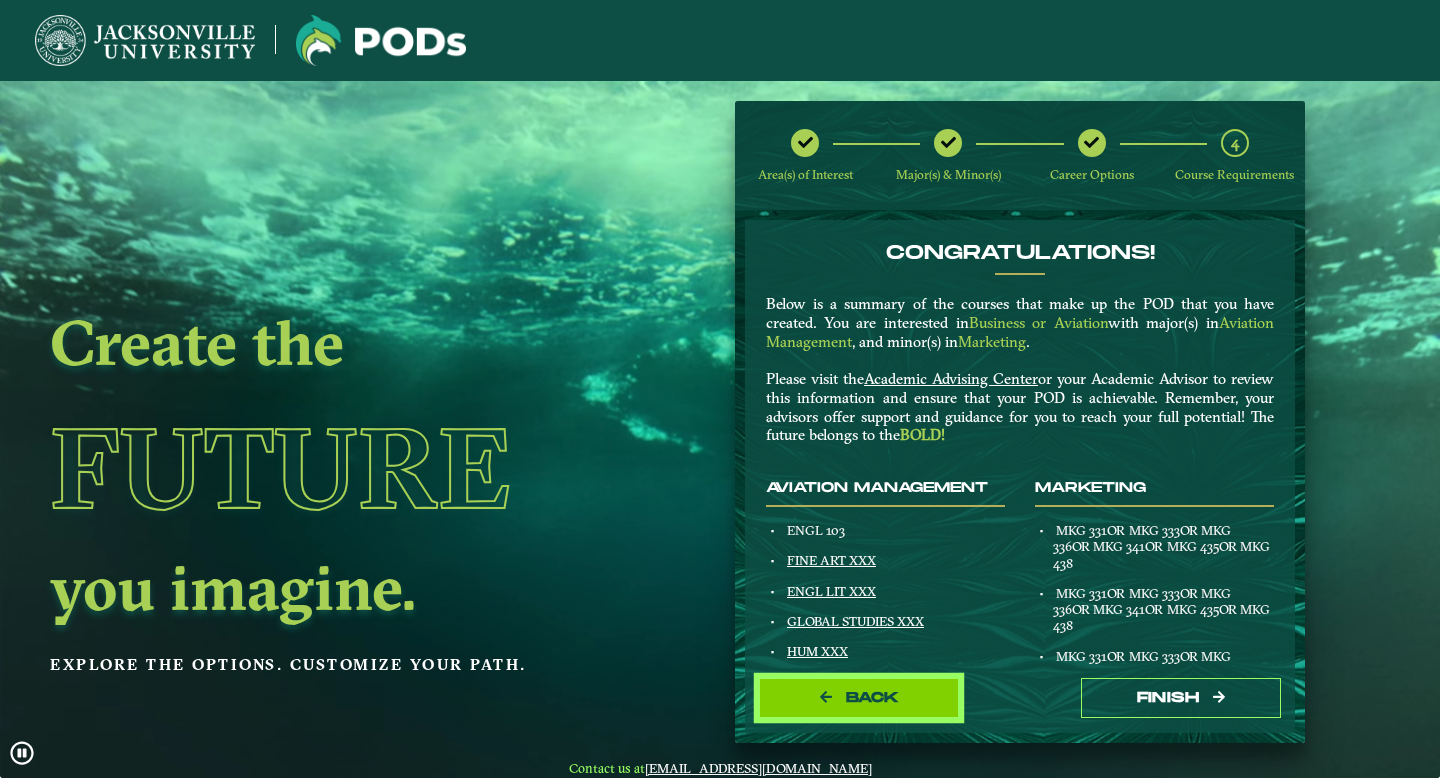 click 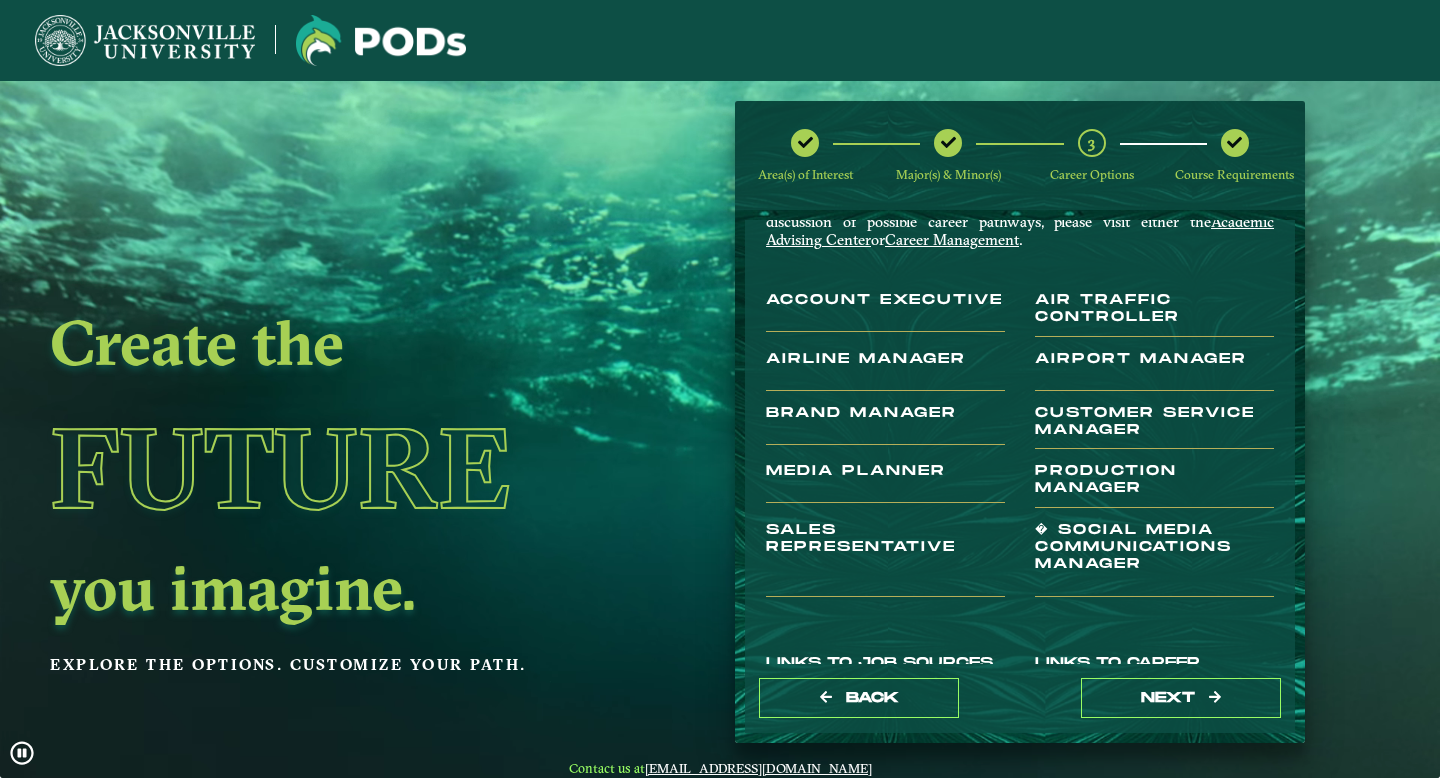 scroll, scrollTop: 0, scrollLeft: 0, axis: both 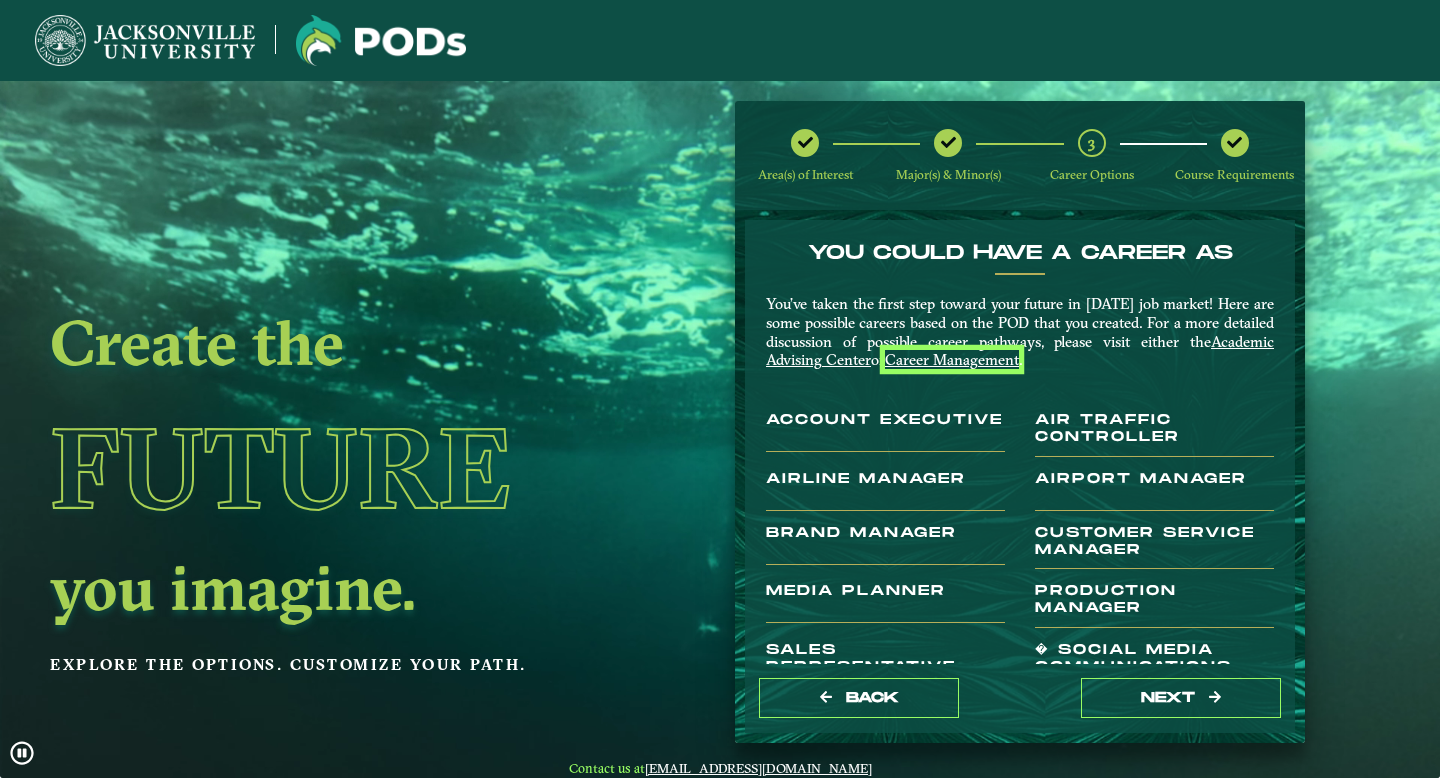 click on "Career Management" 